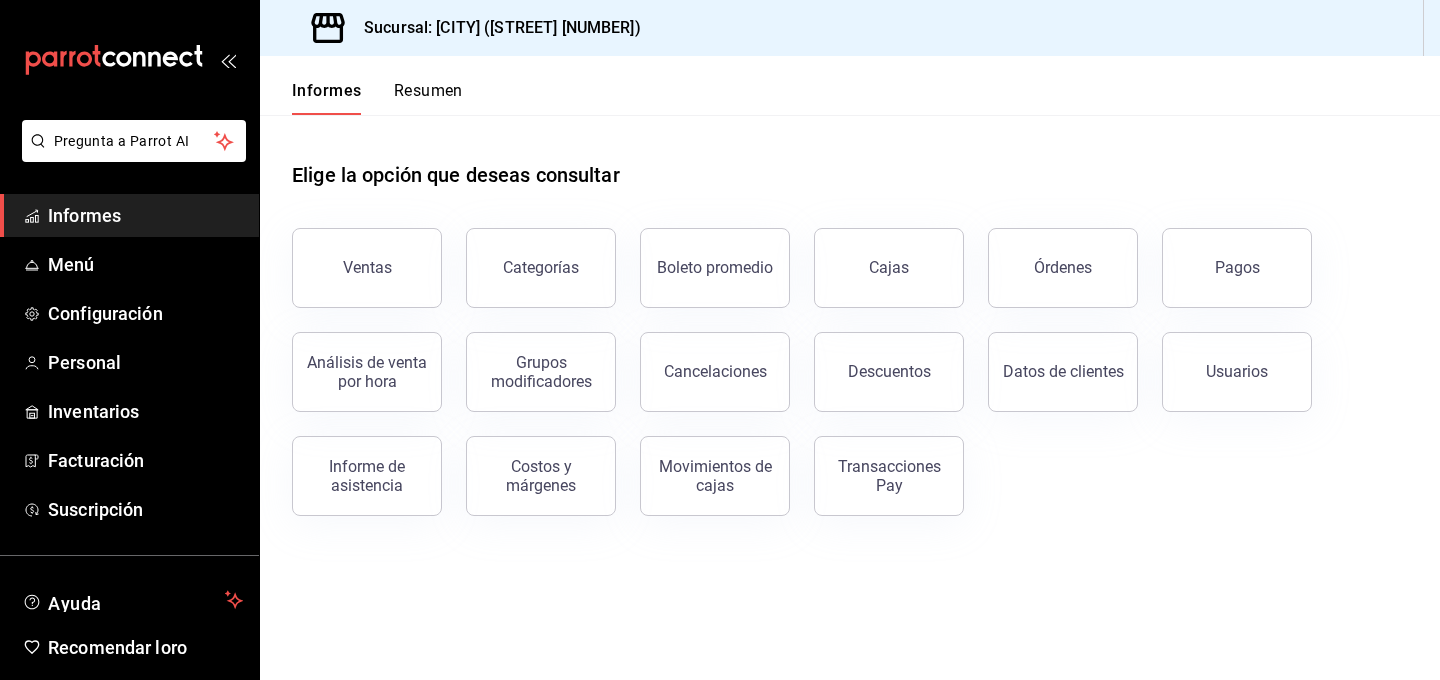 scroll, scrollTop: 0, scrollLeft: 0, axis: both 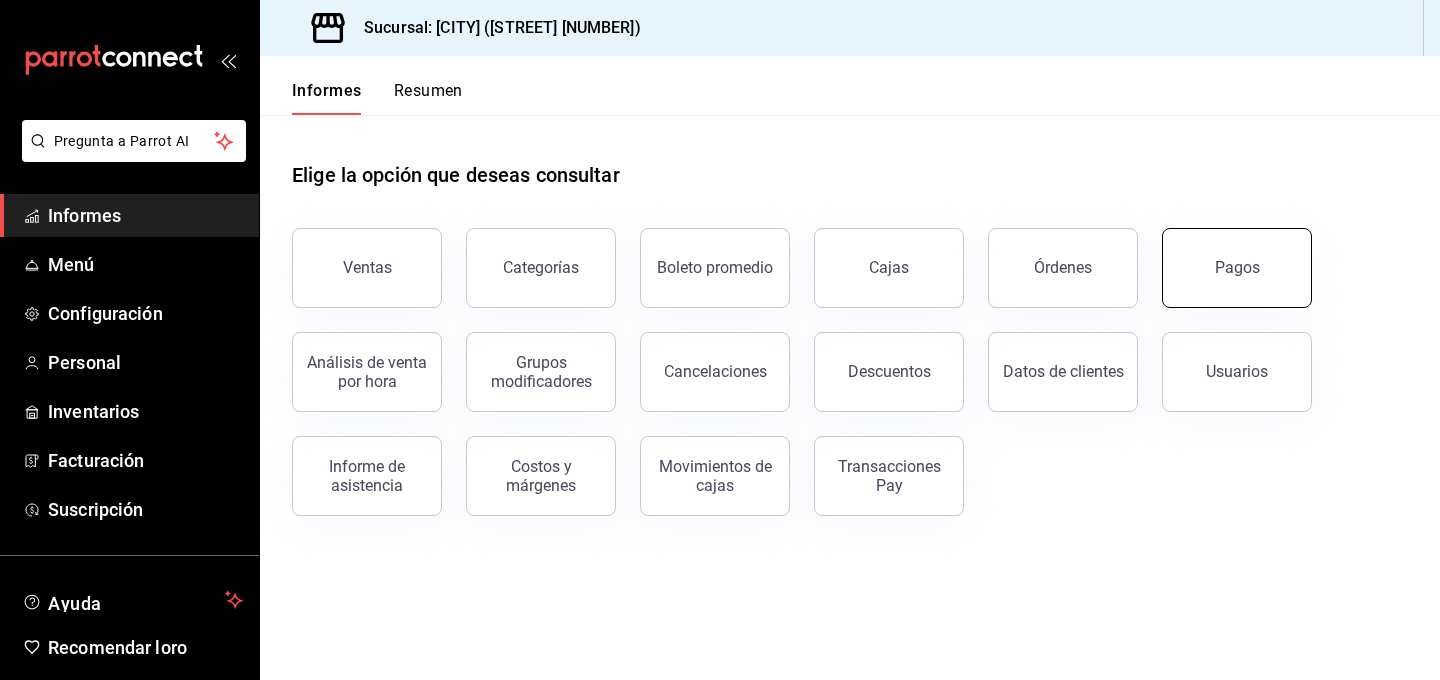 click on "Pagos" at bounding box center (1225, 256) 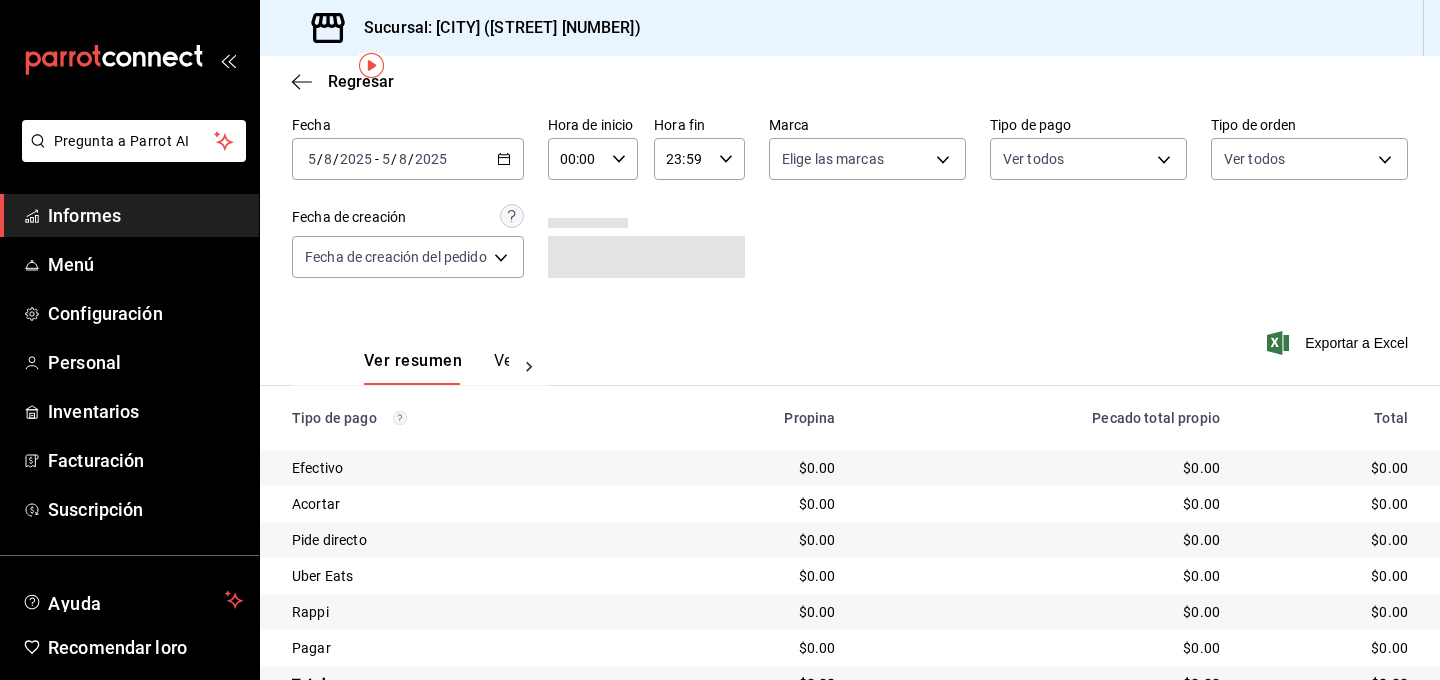 scroll, scrollTop: 73, scrollLeft: 0, axis: vertical 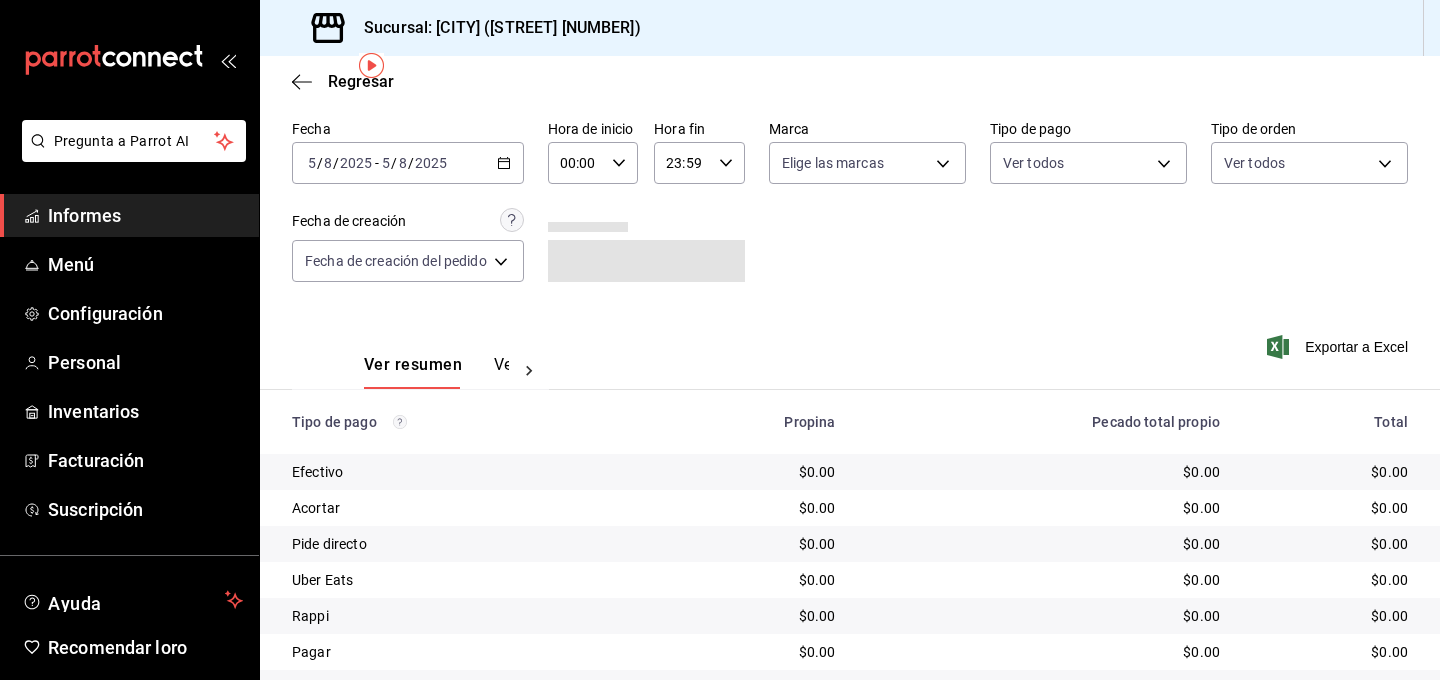 click on "2025-08-05 5 / 8 / 2025 - 2025-08-05 5 / 8 / 2025" at bounding box center [408, 163] 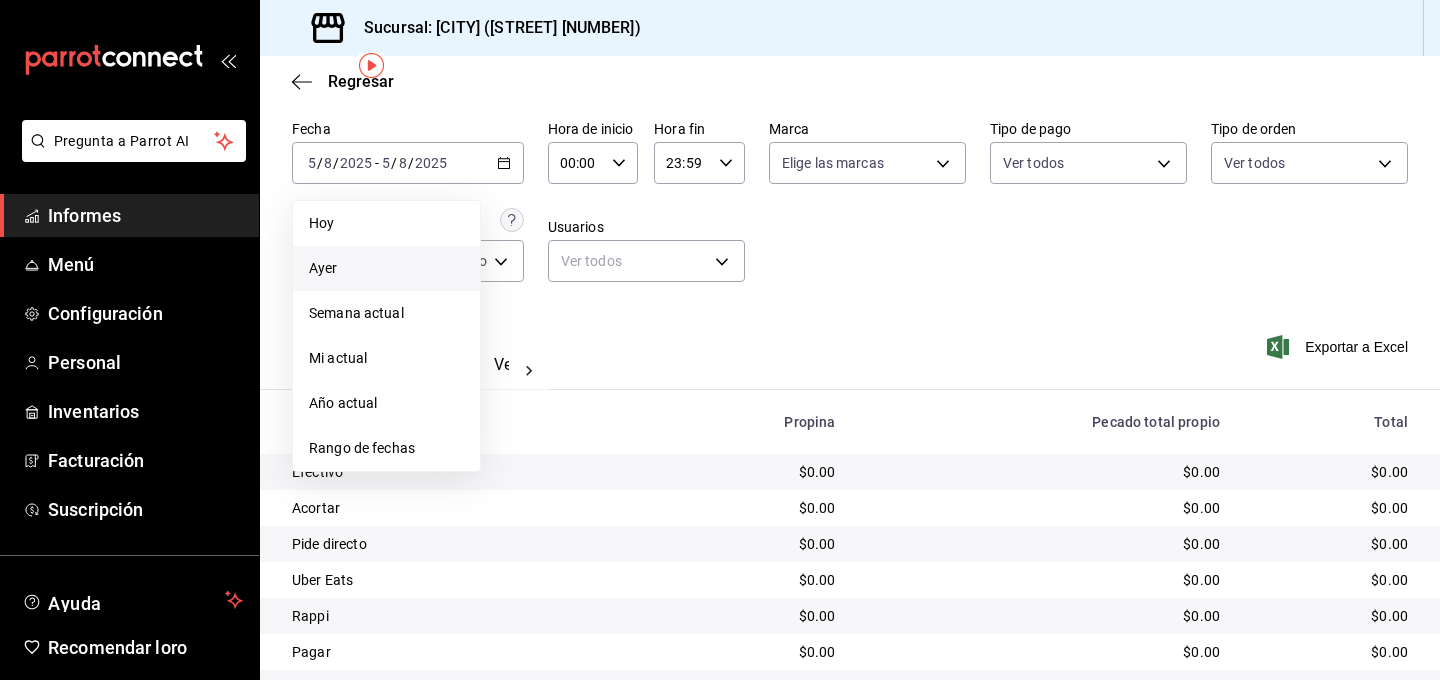 click on "Ayer" at bounding box center [386, 268] 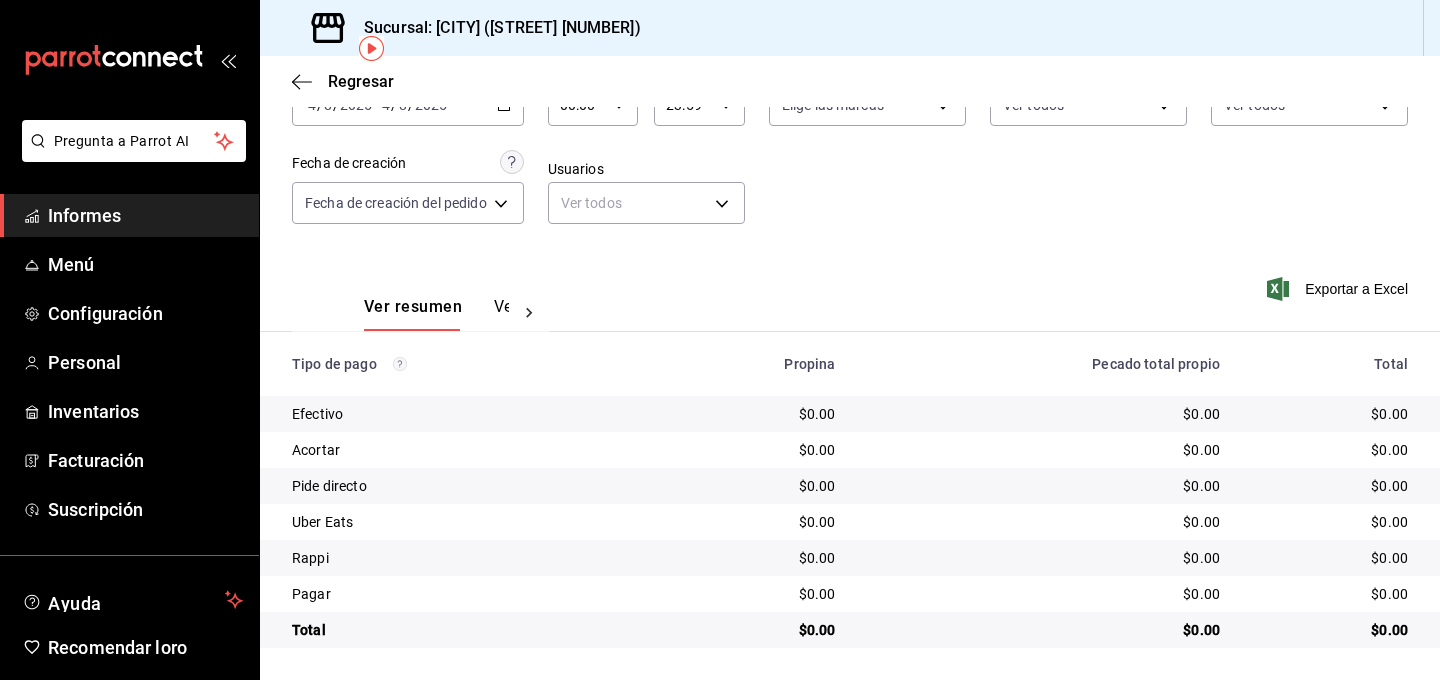 scroll, scrollTop: 0, scrollLeft: 0, axis: both 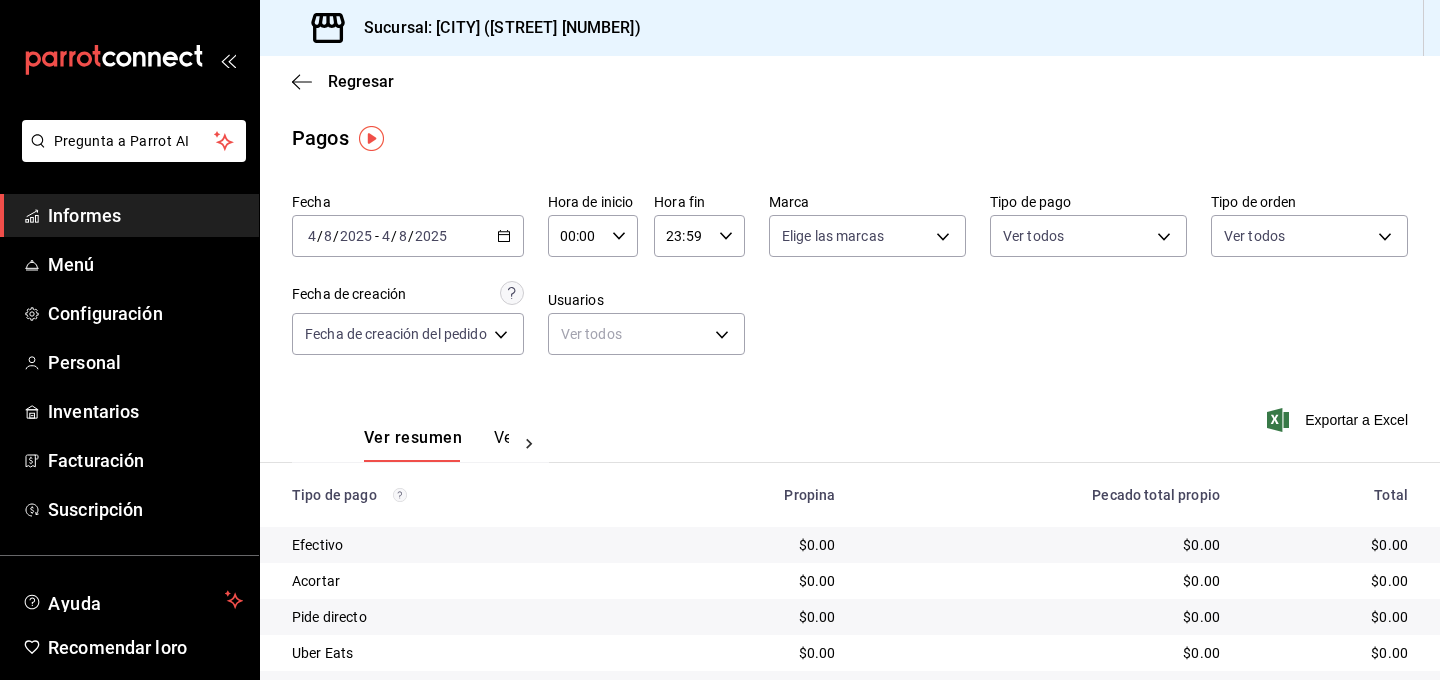 click 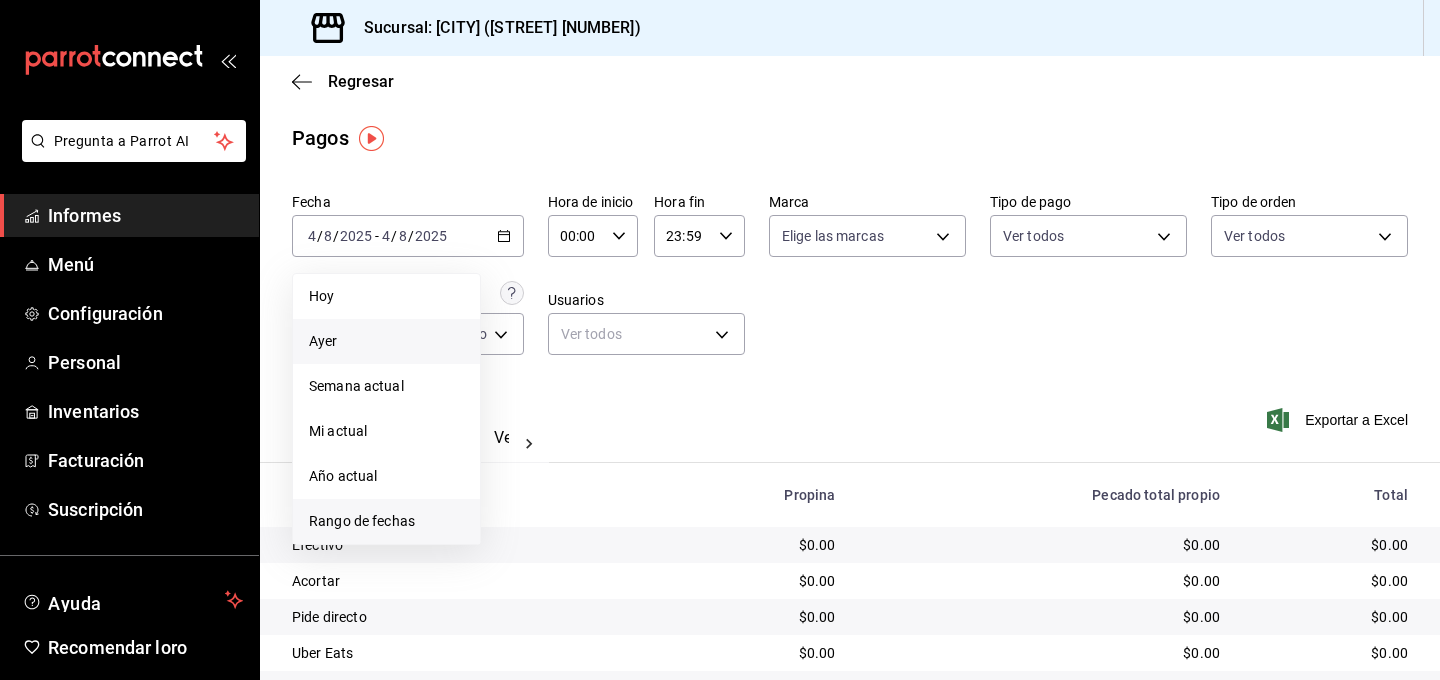 click on "Rango de fechas" at bounding box center [386, 521] 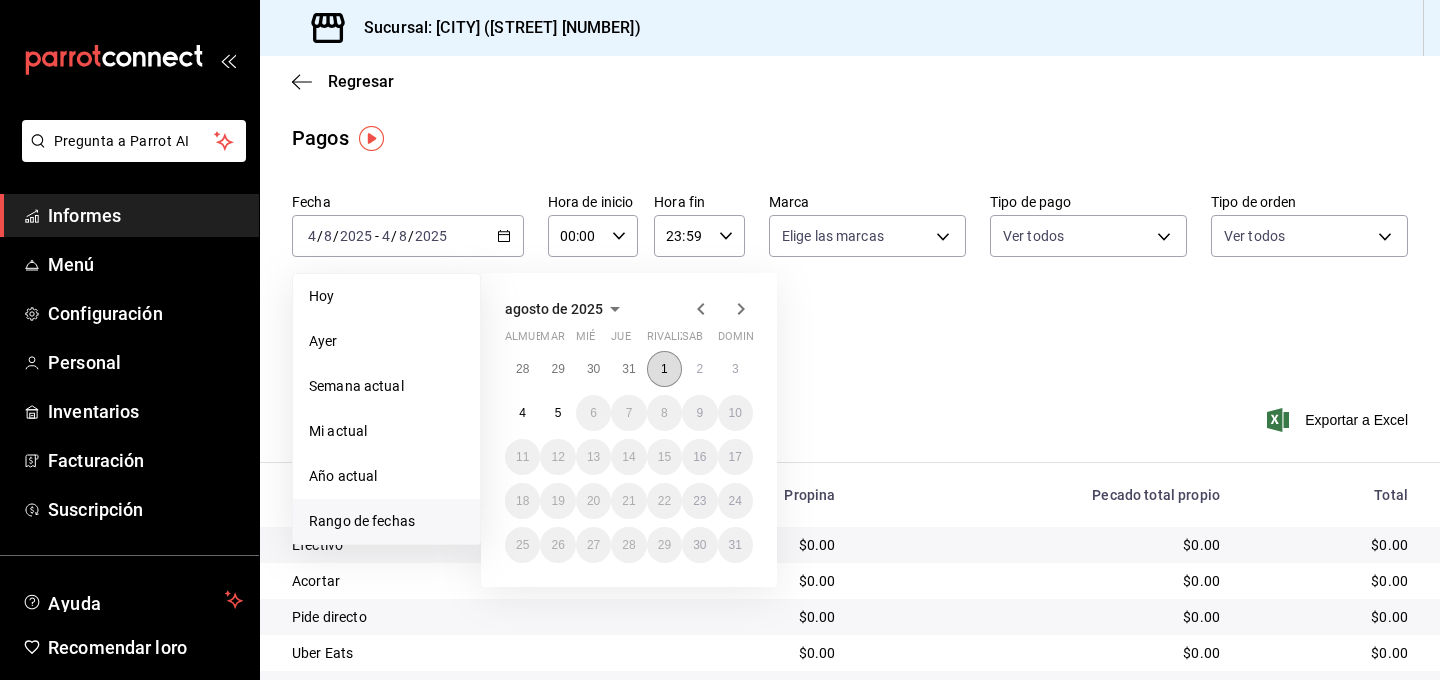 click on "1" at bounding box center [664, 369] 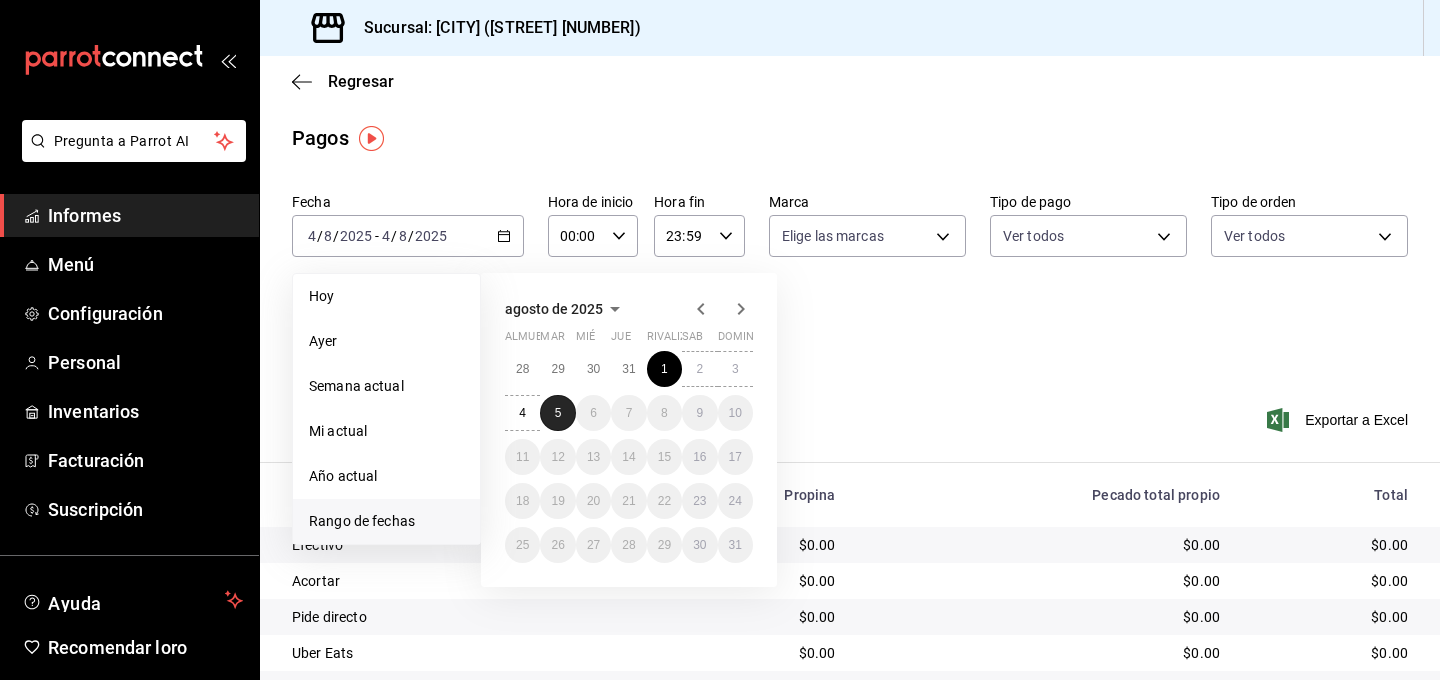 click on "5" at bounding box center [557, 413] 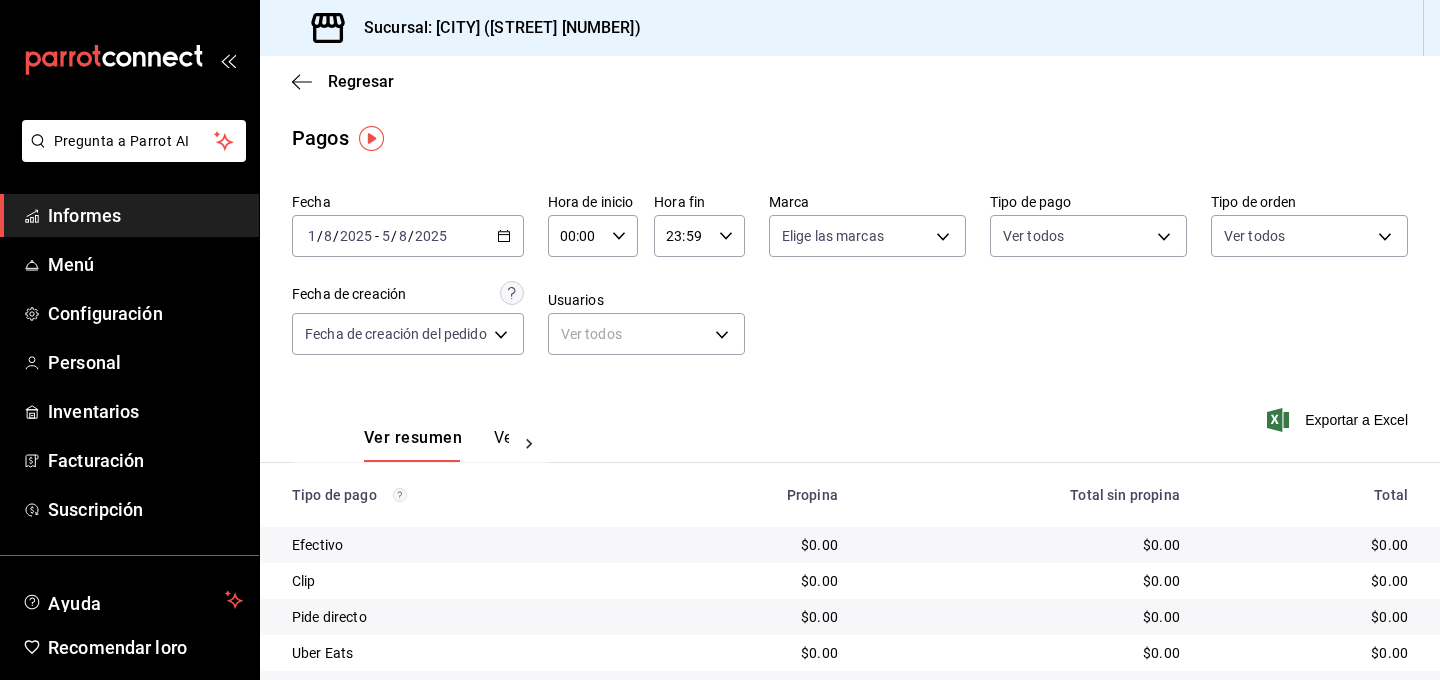 scroll, scrollTop: 132, scrollLeft: 0, axis: vertical 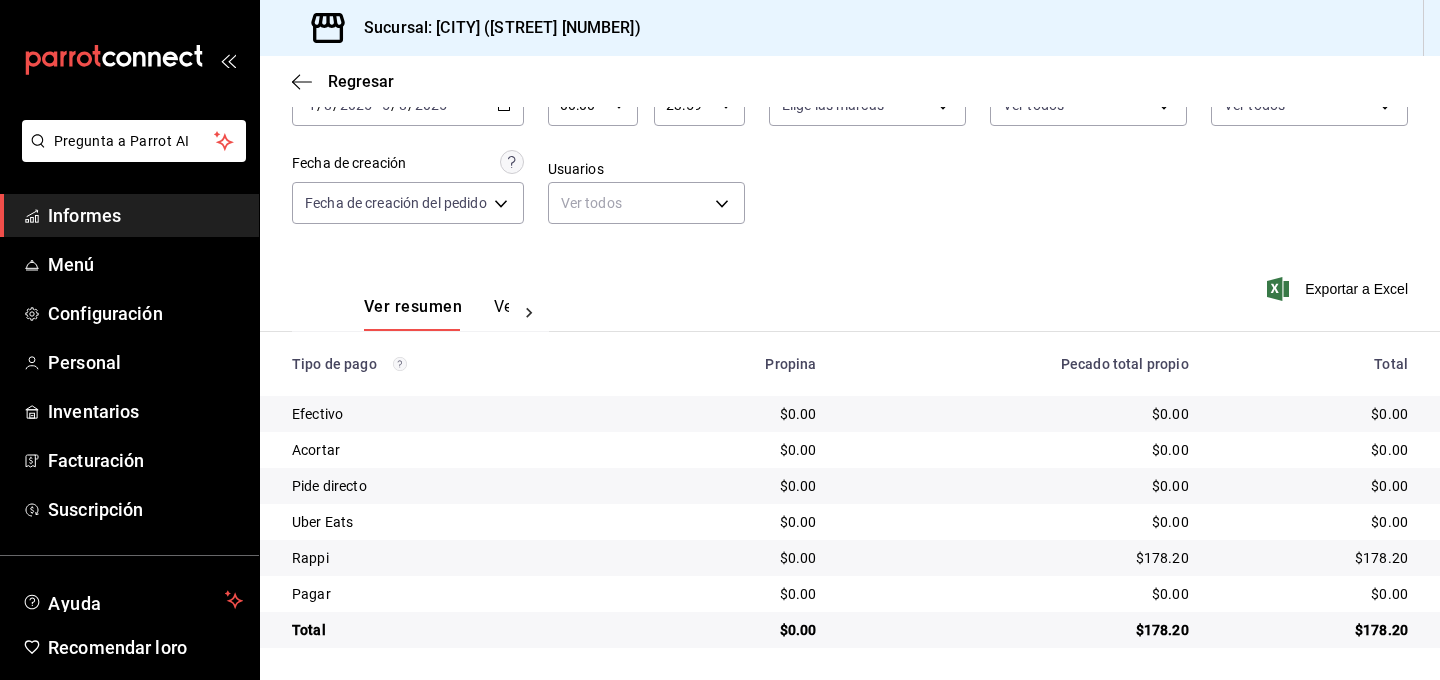 click on "Ver pagos" at bounding box center (531, 306) 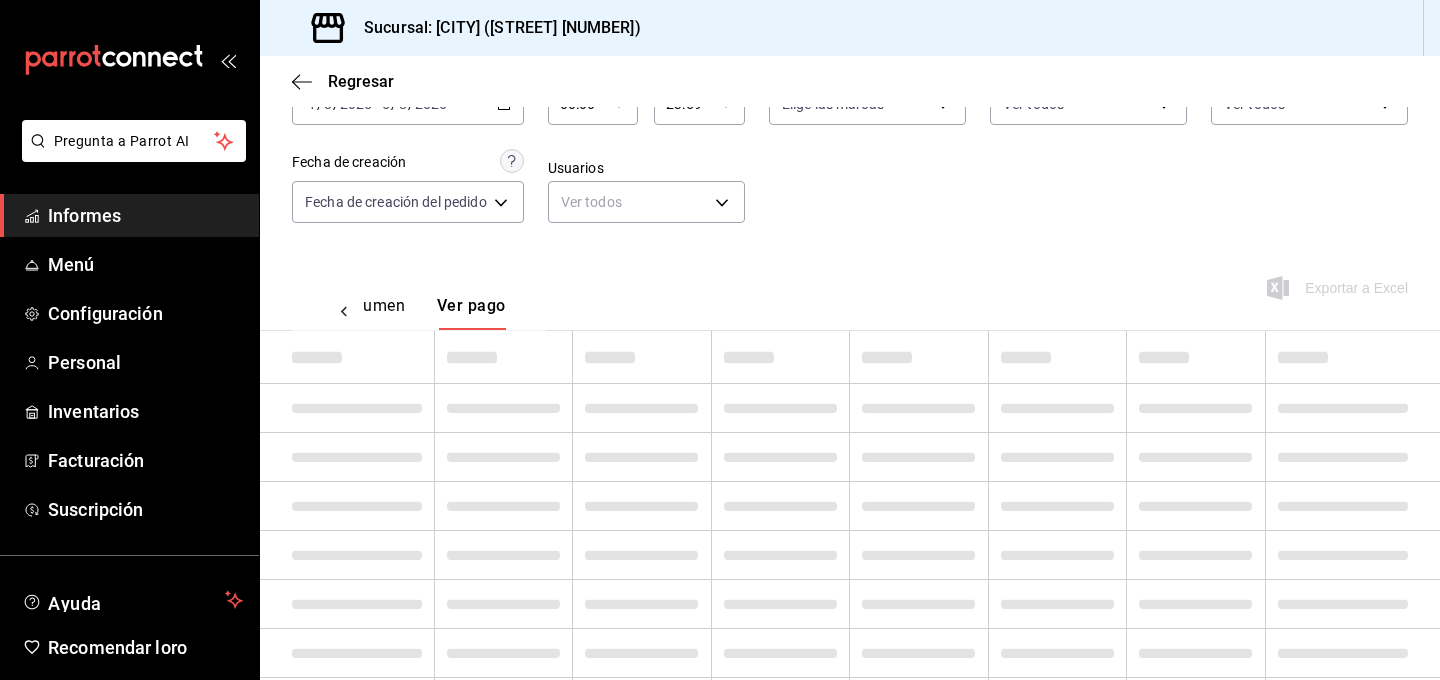 scroll, scrollTop: 0, scrollLeft: 59, axis: horizontal 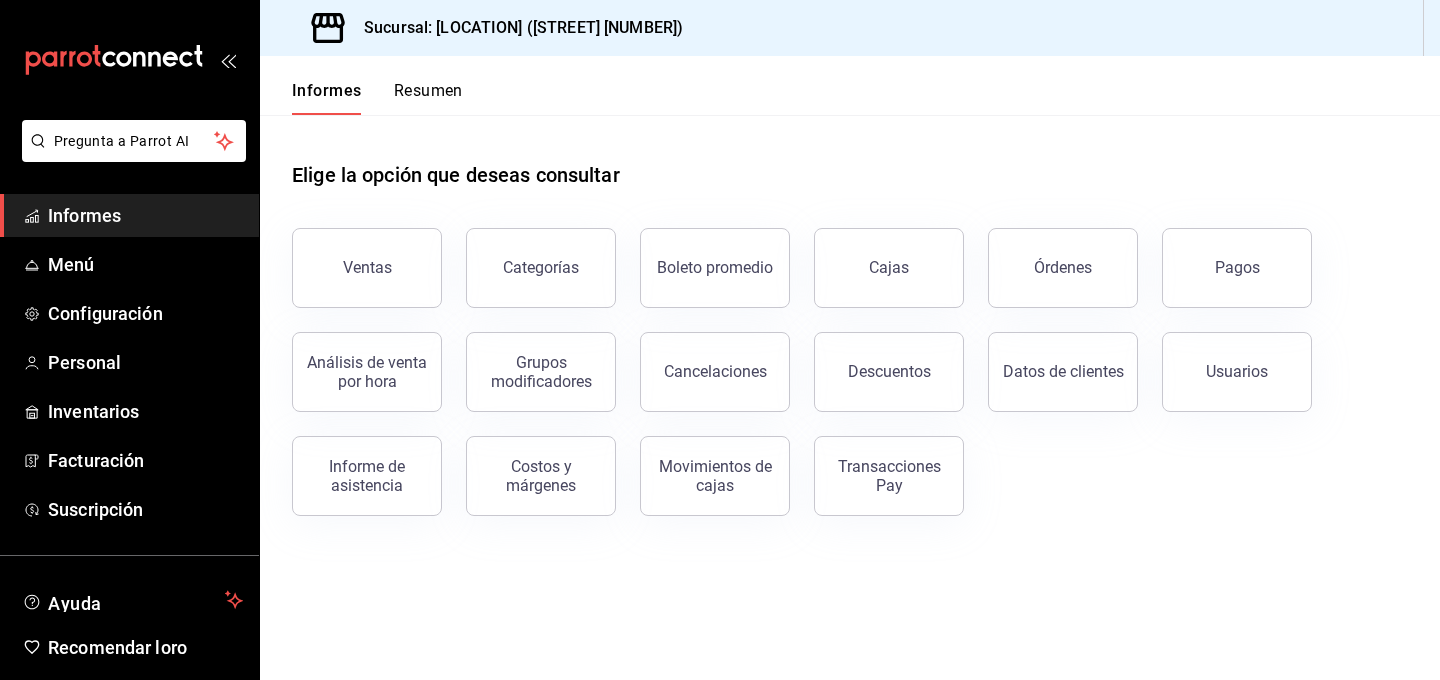 click on "Pagos" at bounding box center (1237, 268) 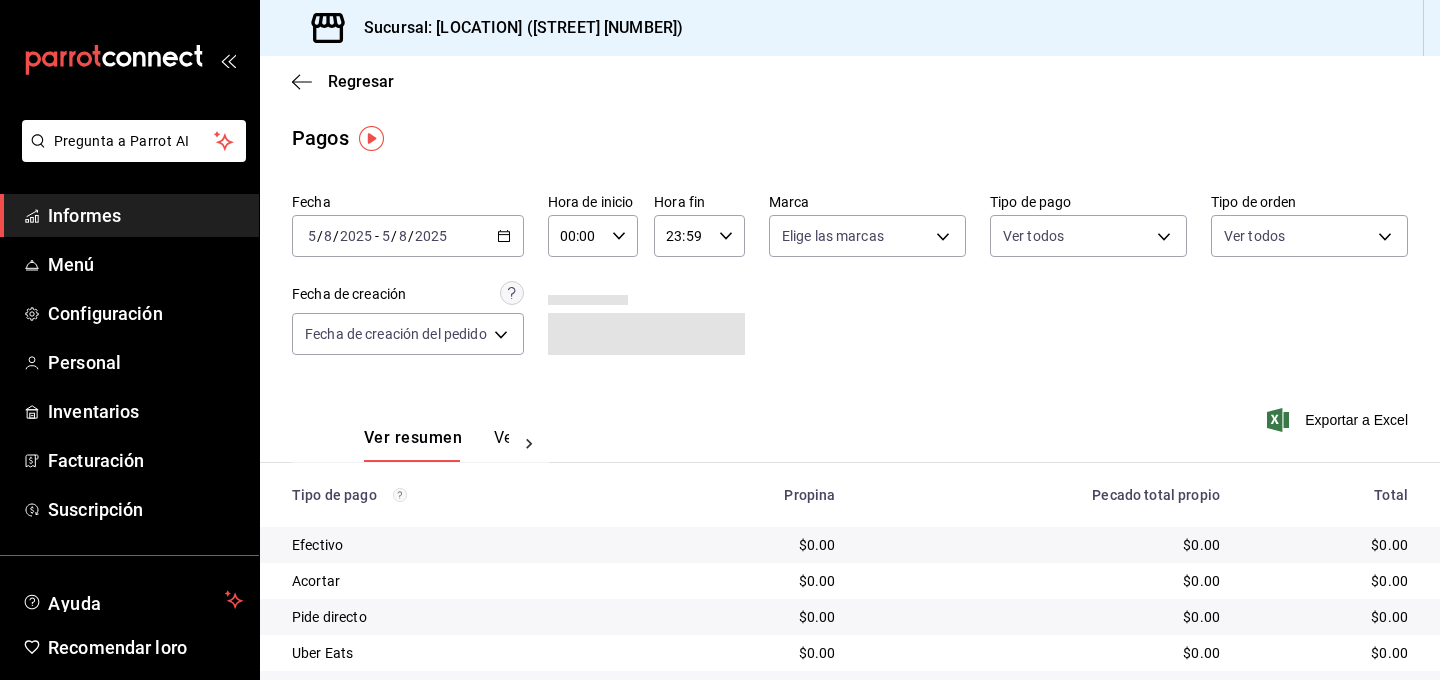 click on "2025-08-05 5 / 8 / 2025 - 2025-08-05 5 / 8 / 2025" at bounding box center [408, 236] 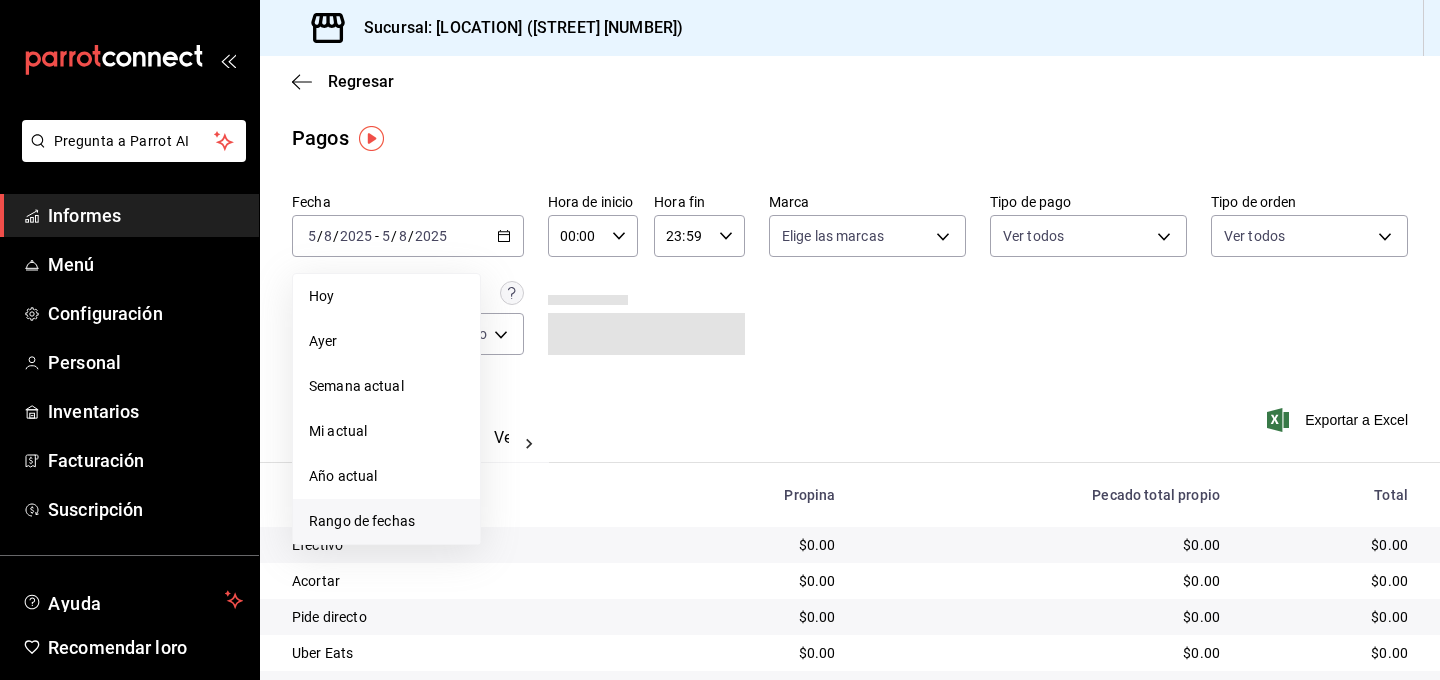 click on "Rango de fechas" at bounding box center (386, 521) 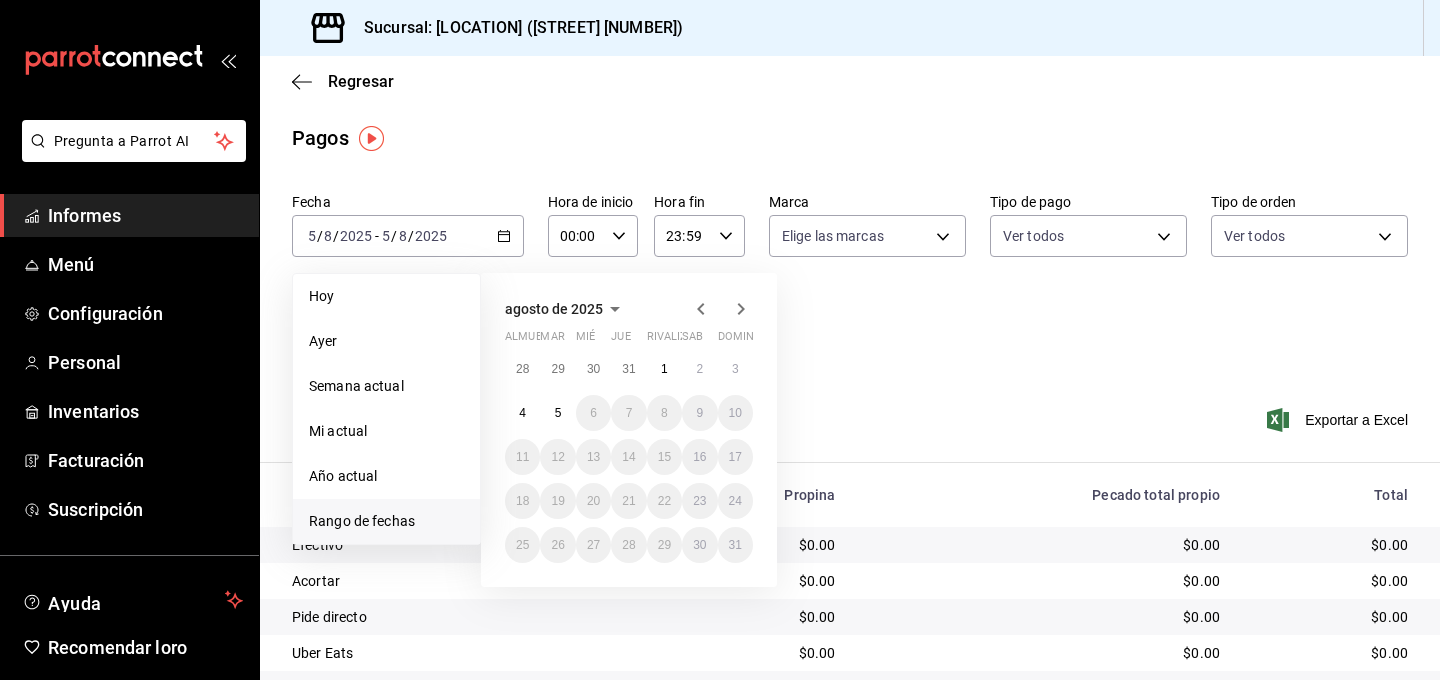 click 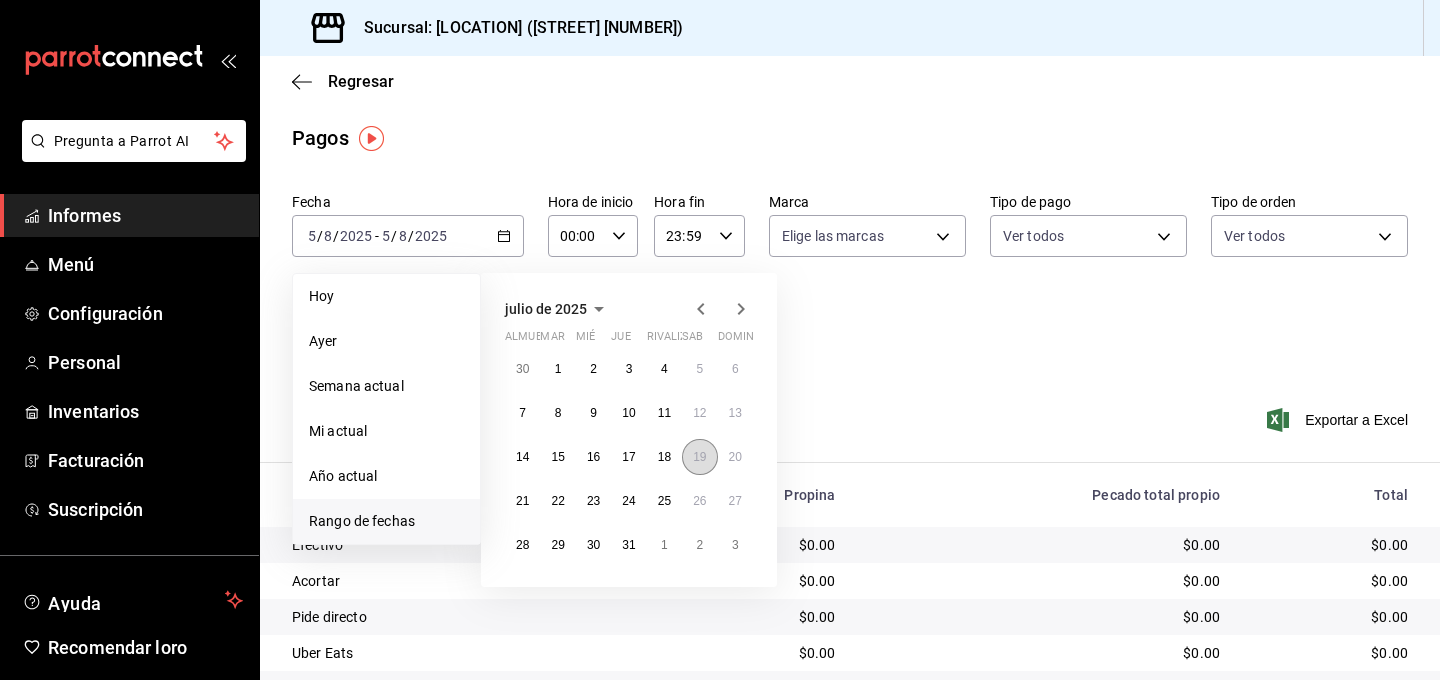 click on "19" at bounding box center (699, 457) 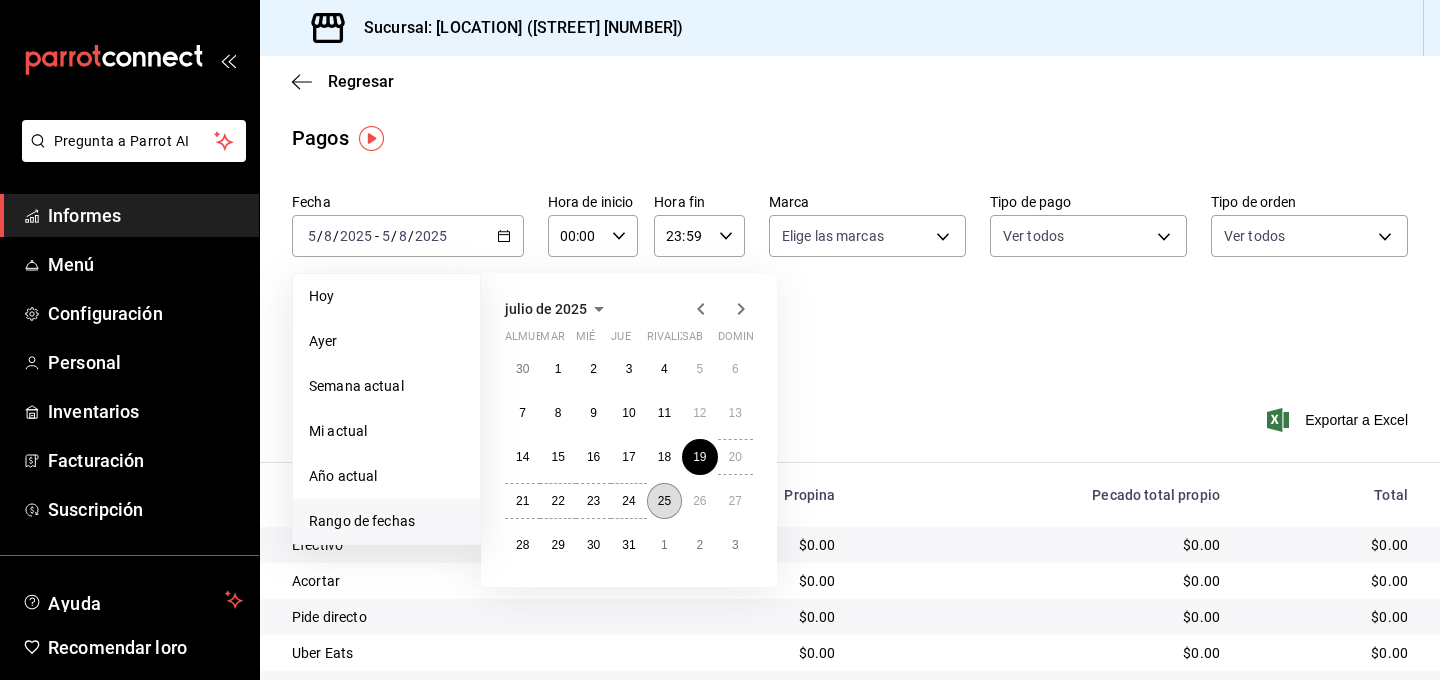 click on "25" at bounding box center [664, 501] 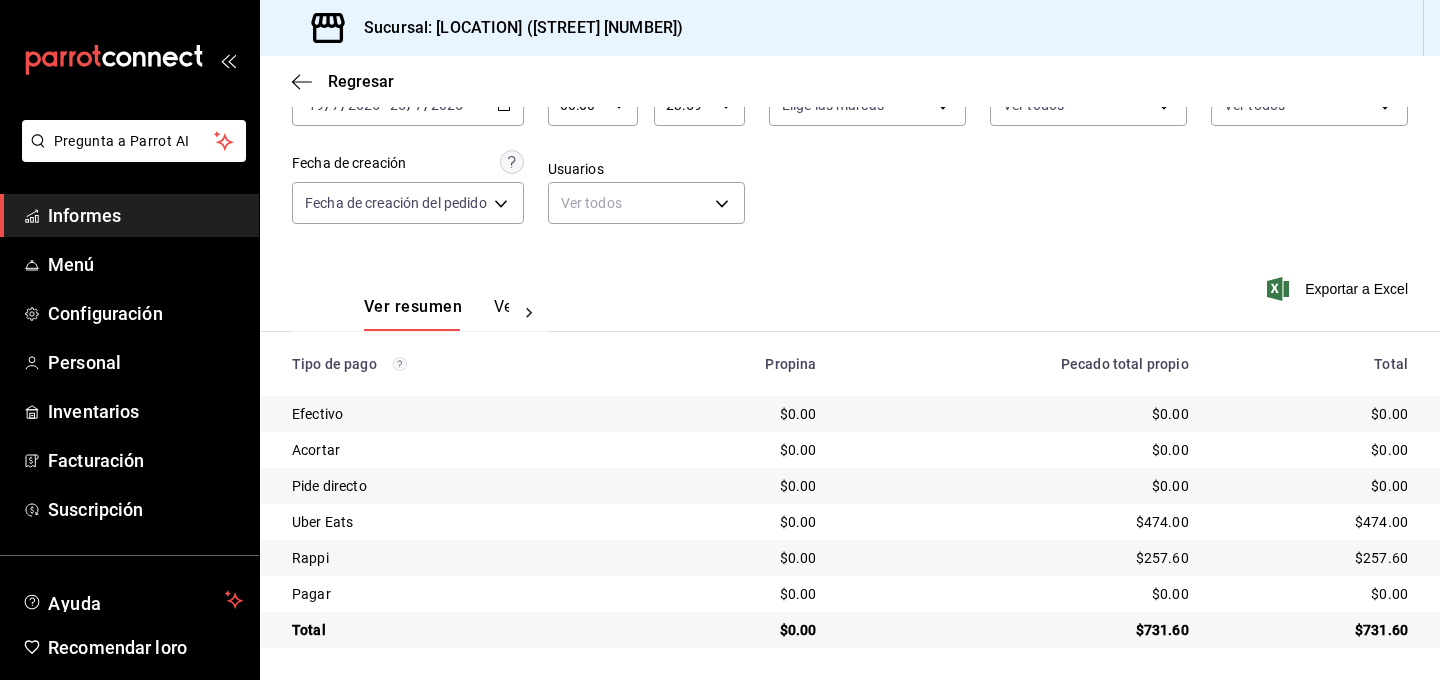 scroll, scrollTop: 0, scrollLeft: 0, axis: both 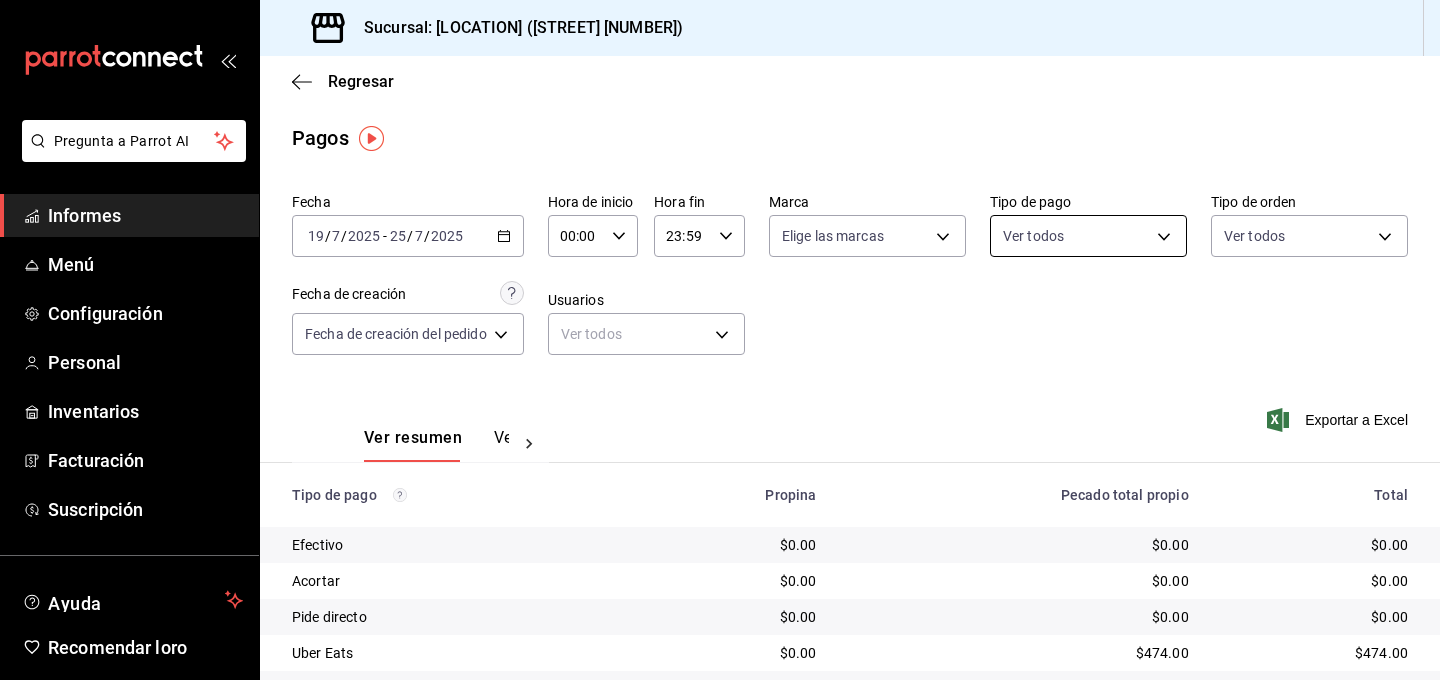 click on "Total $0.00 $731.60 $731.60" at bounding box center (720, 340) 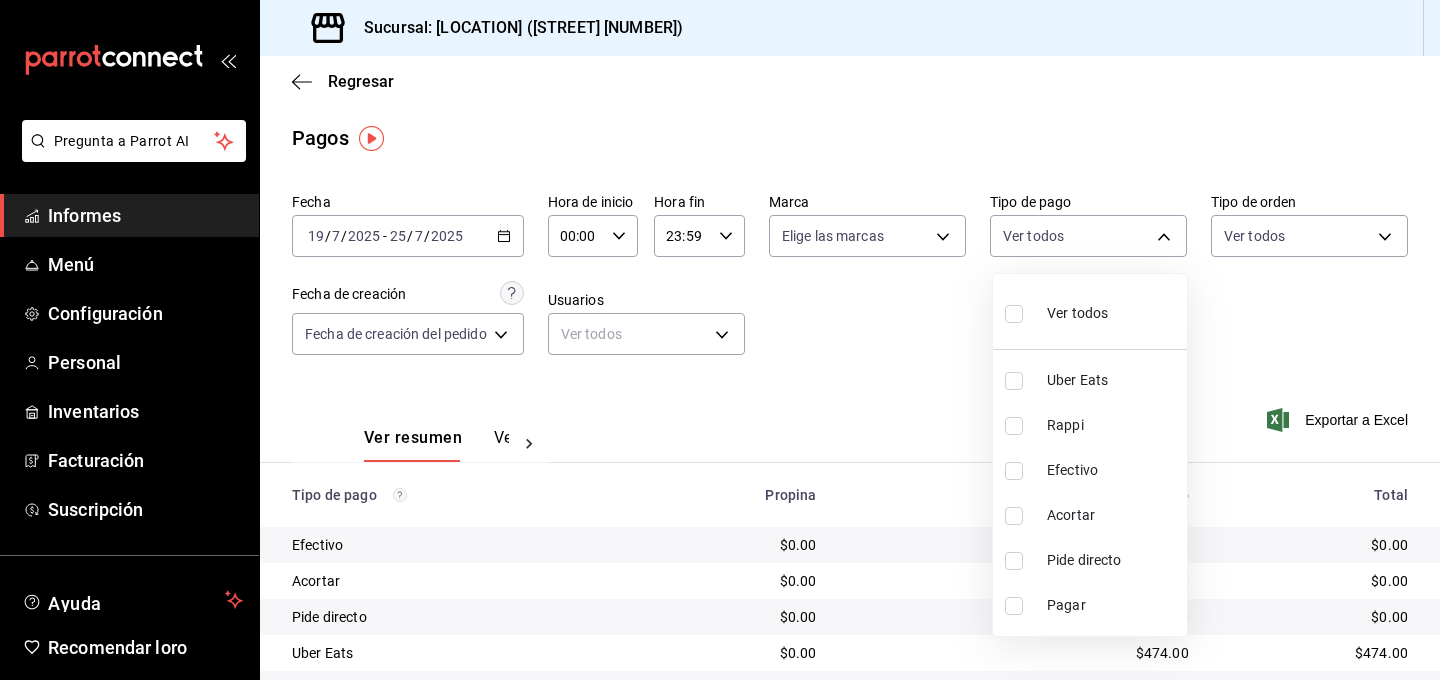 click at bounding box center (1014, 426) 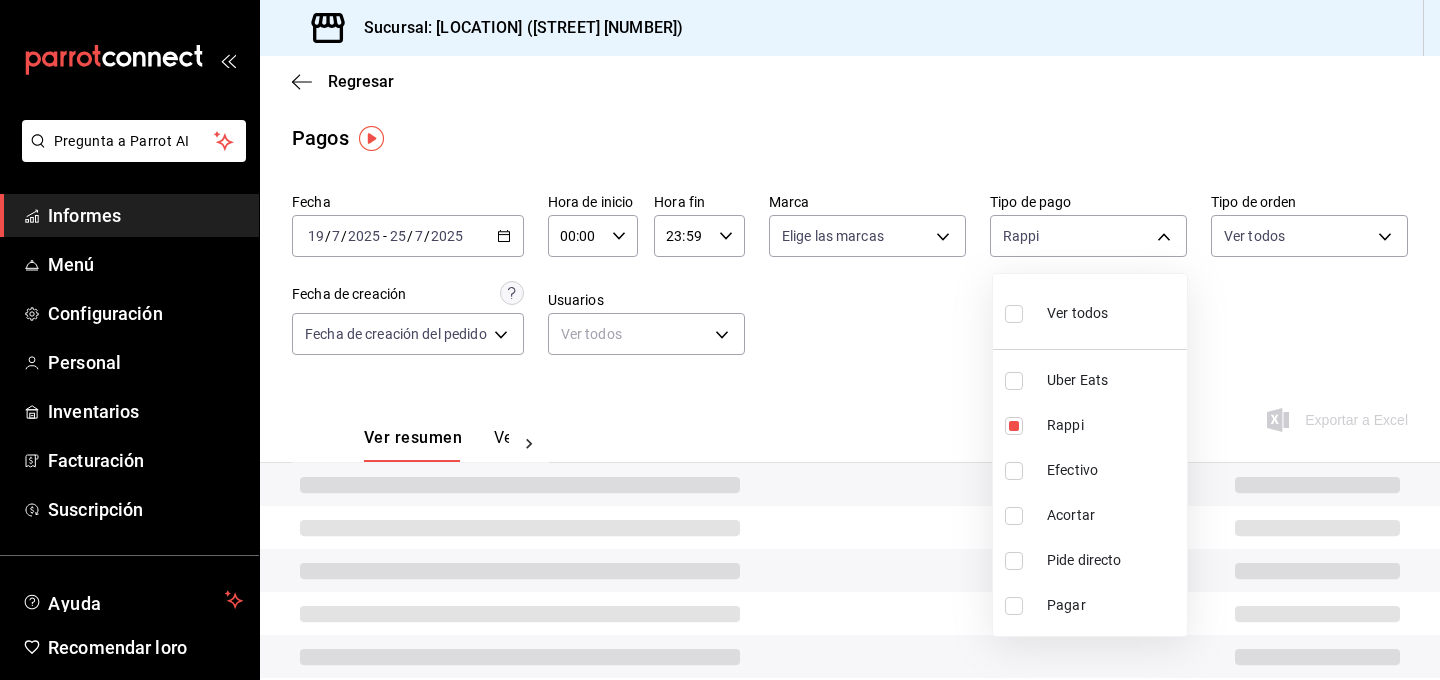 click at bounding box center [720, 340] 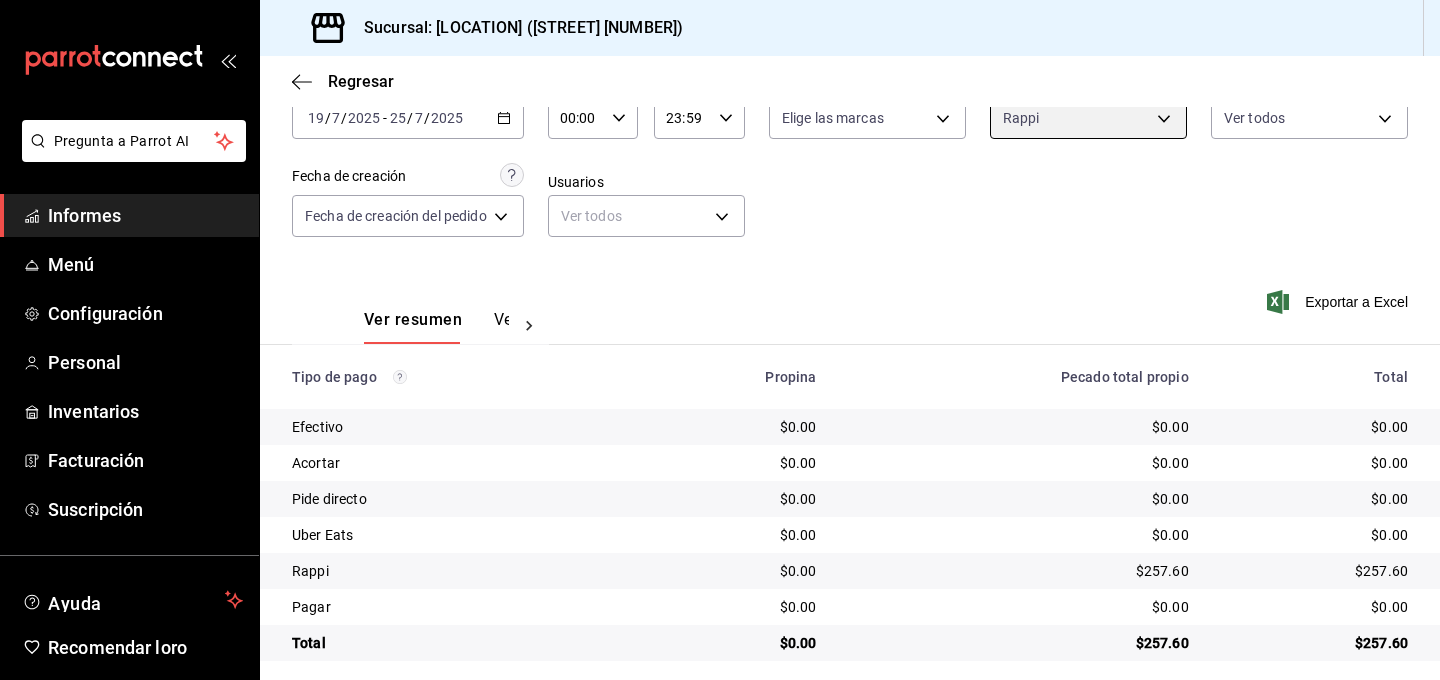 scroll, scrollTop: 132, scrollLeft: 0, axis: vertical 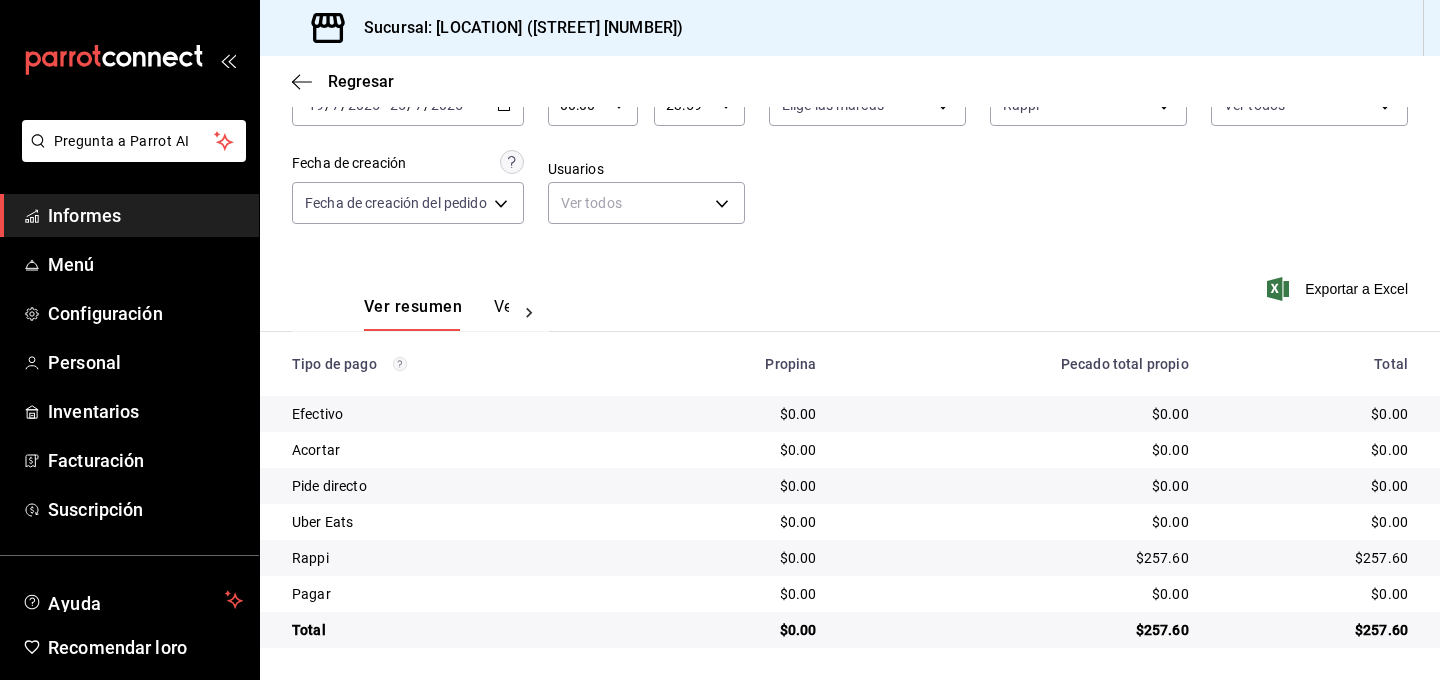 click at bounding box center (529, 313) 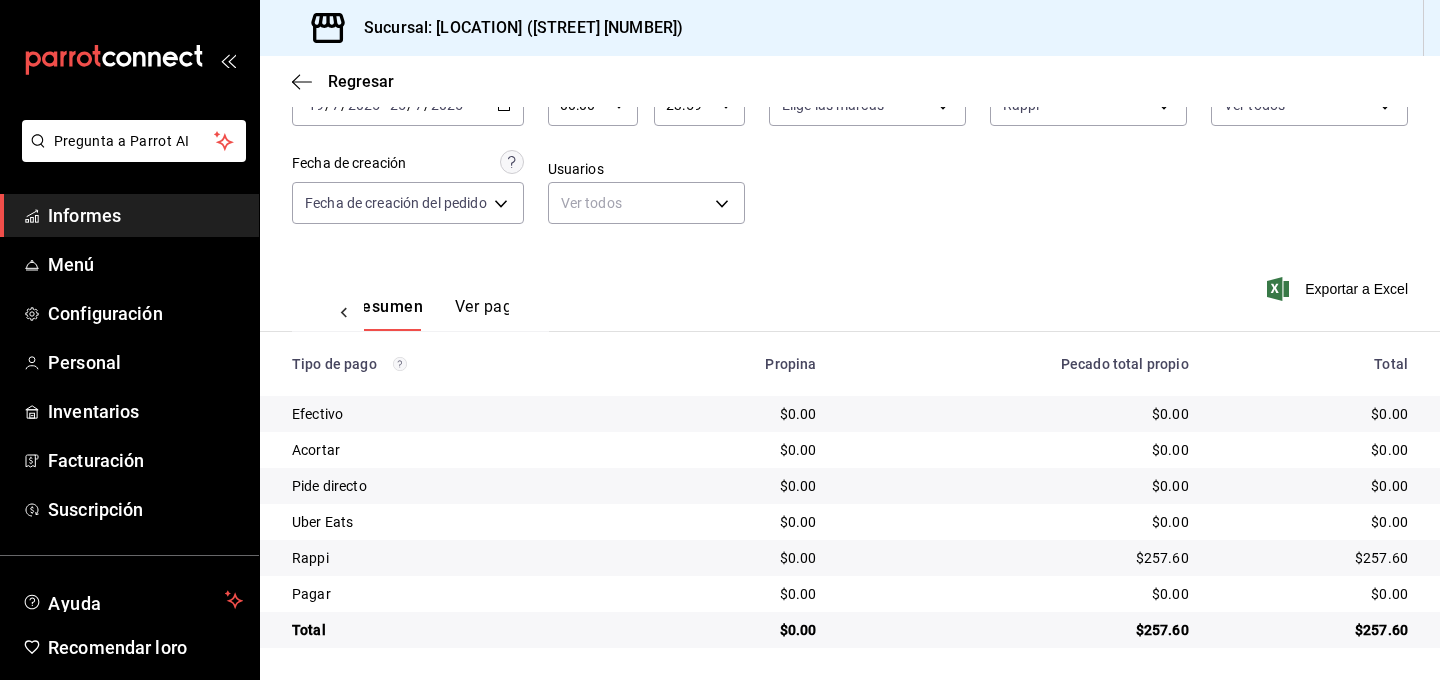 scroll, scrollTop: 0, scrollLeft: 59, axis: horizontal 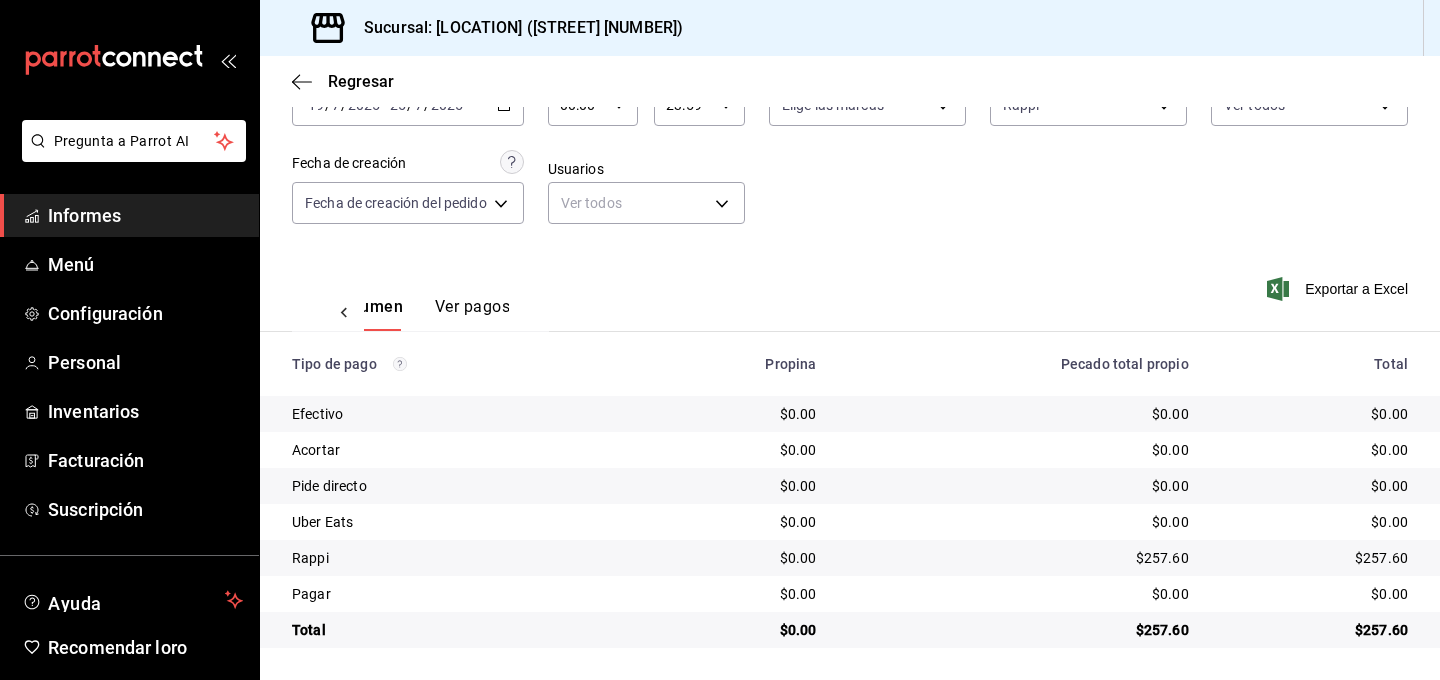 click on "Ver pagos" at bounding box center [472, 306] 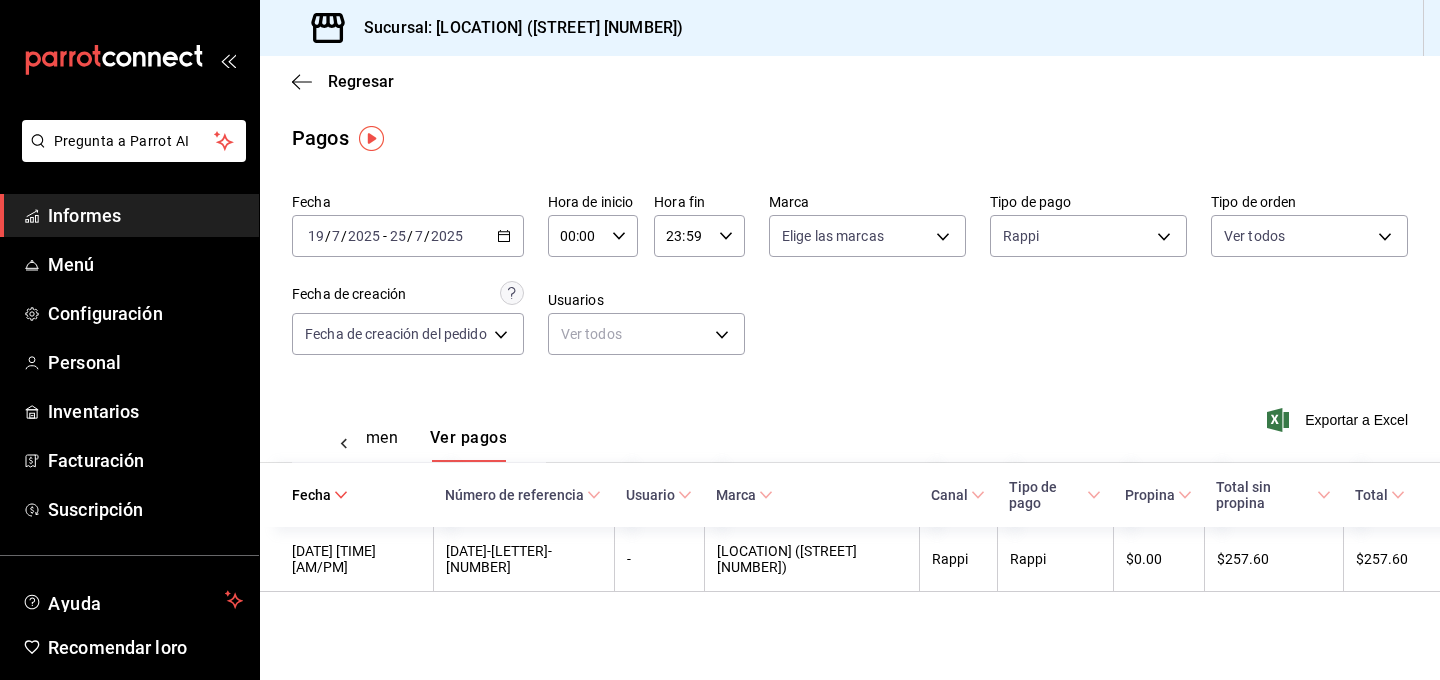 scroll, scrollTop: 0, scrollLeft: 0, axis: both 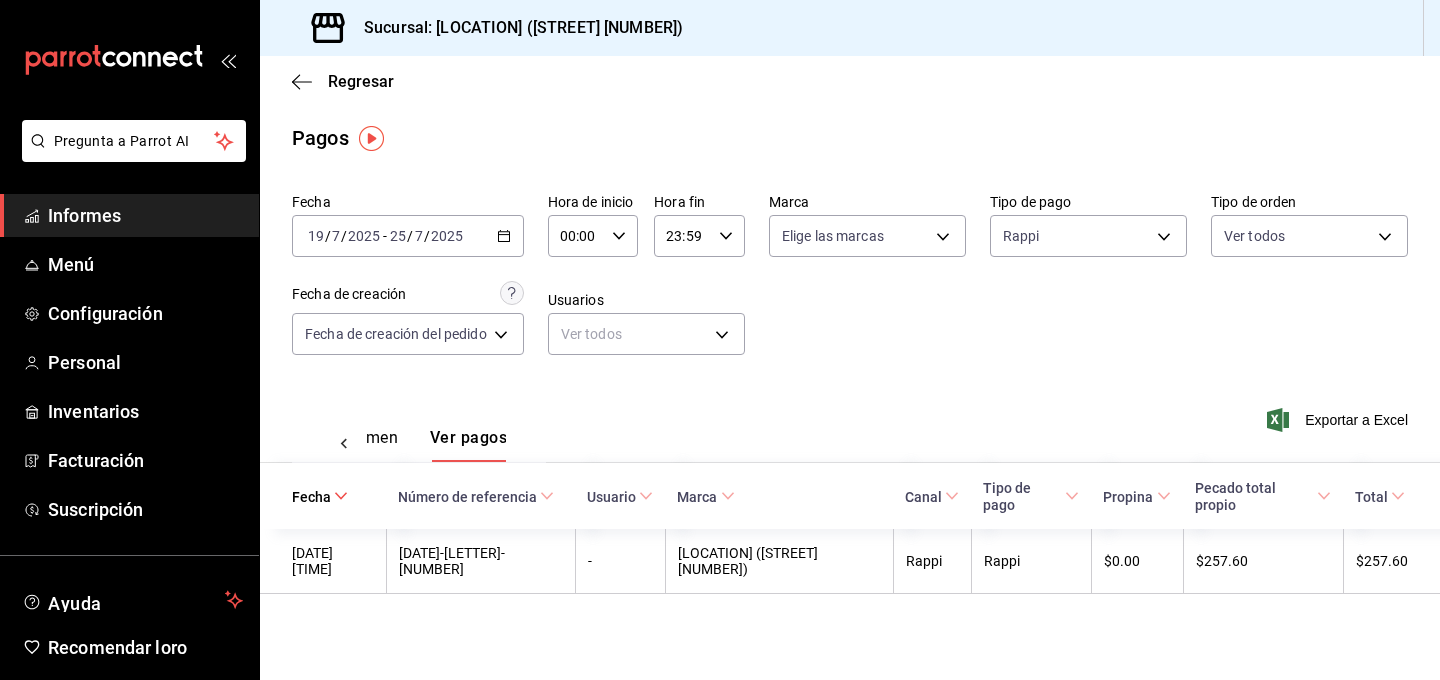 click on "[DATE] [TIME] / [DATE] / [DATE] - [DATE] [TIME] / [DATE] / [DATE]" at bounding box center [408, 236] 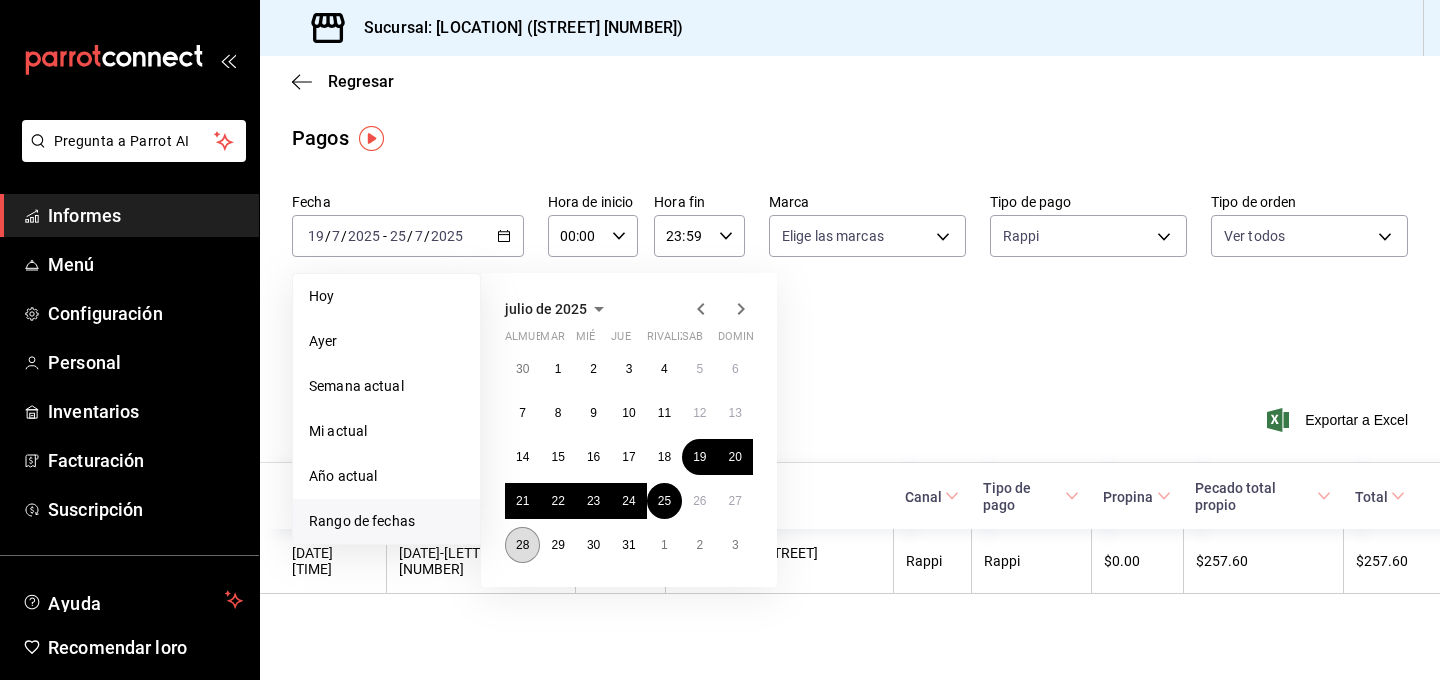 click on "28" at bounding box center (522, 545) 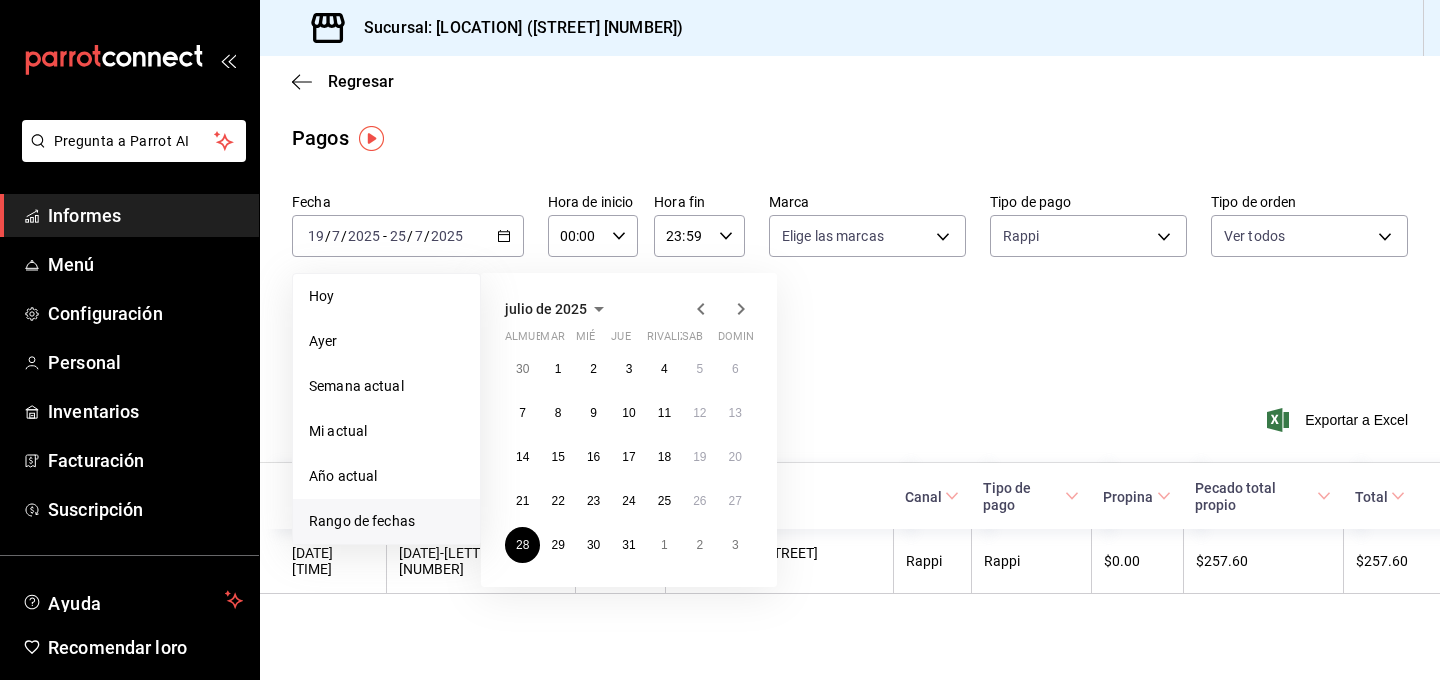 click 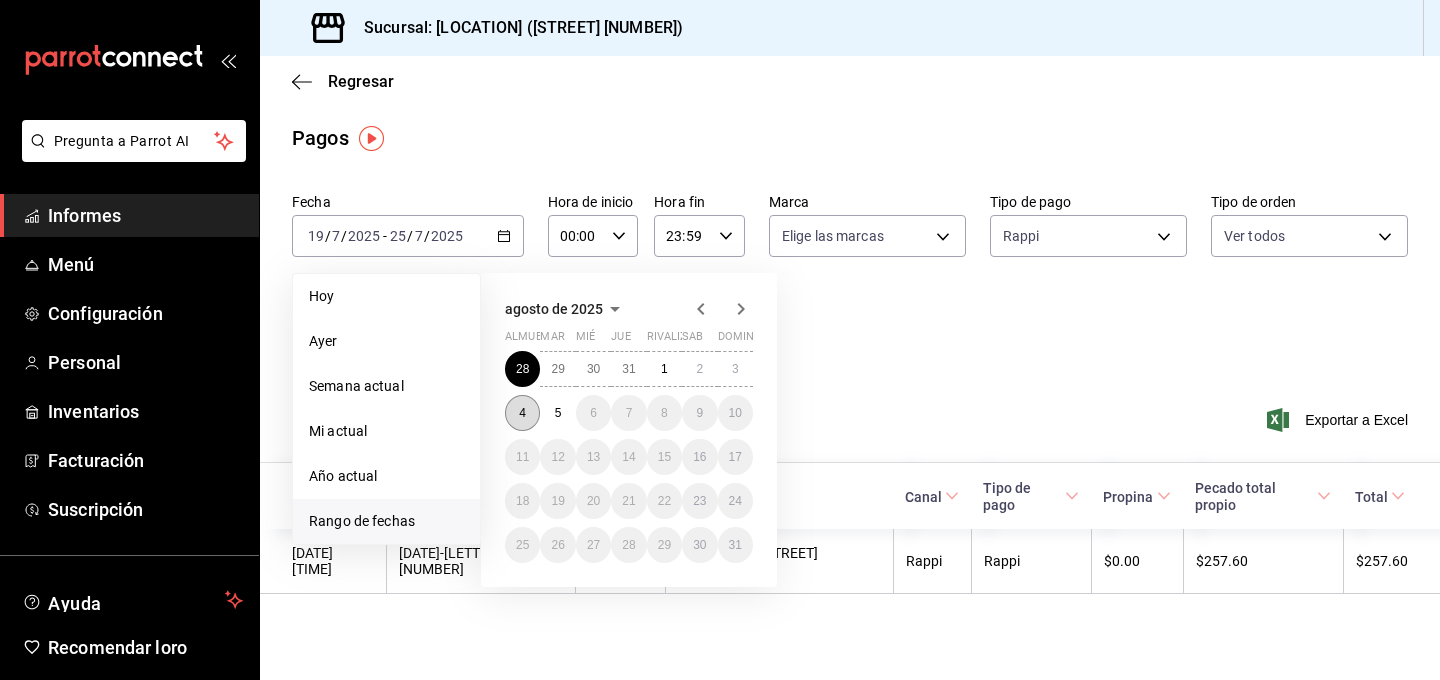 click on "4" at bounding box center (522, 413) 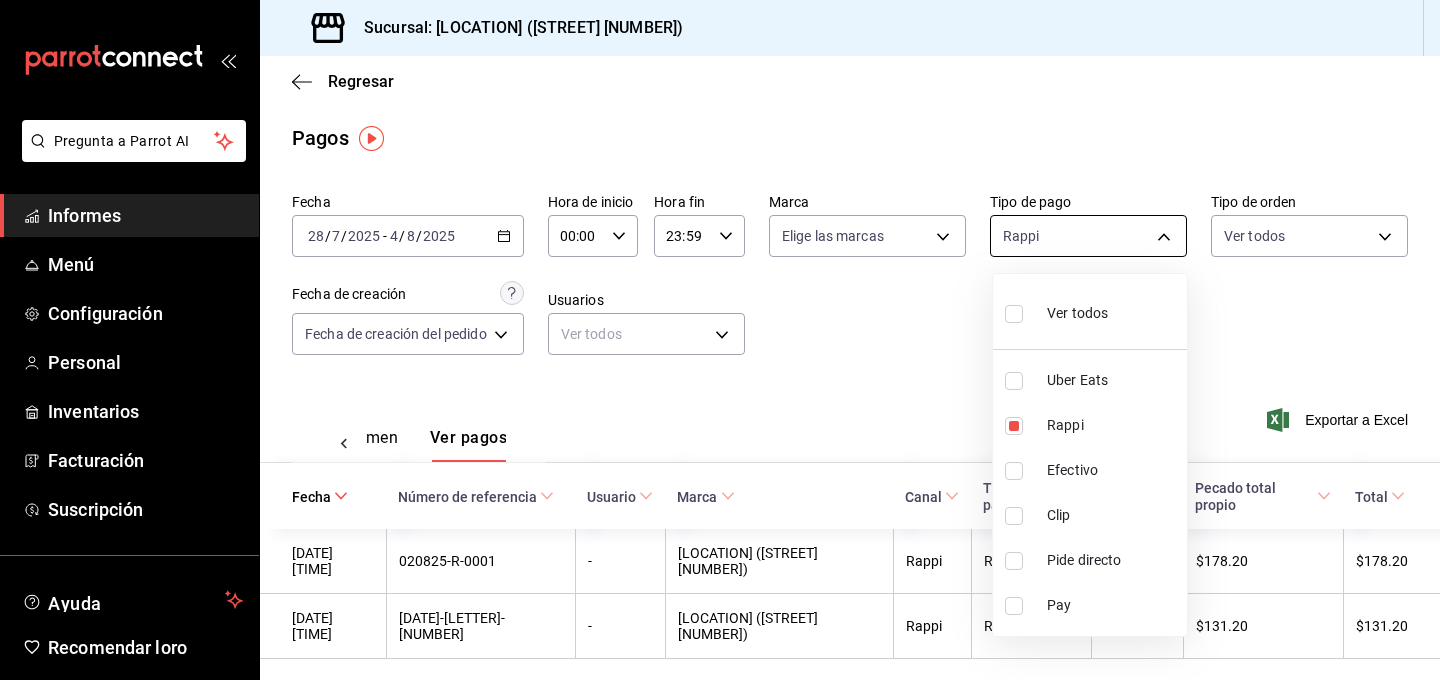 click on "[DATE] [TIME] [NUMBER] - [NUMBER] [LOCATION] ([STREET] [NUMBER]) Rappi Rappi $0.00 $178.20 $178.20 [DATE] [TIME] [NUMBER]-[LETTER]-[NUMBER] - [LOCATION] ([STREET] [NUMBER]) Rappi Rappi $0.00 $131.20 $131.20" at bounding box center (720, 340) 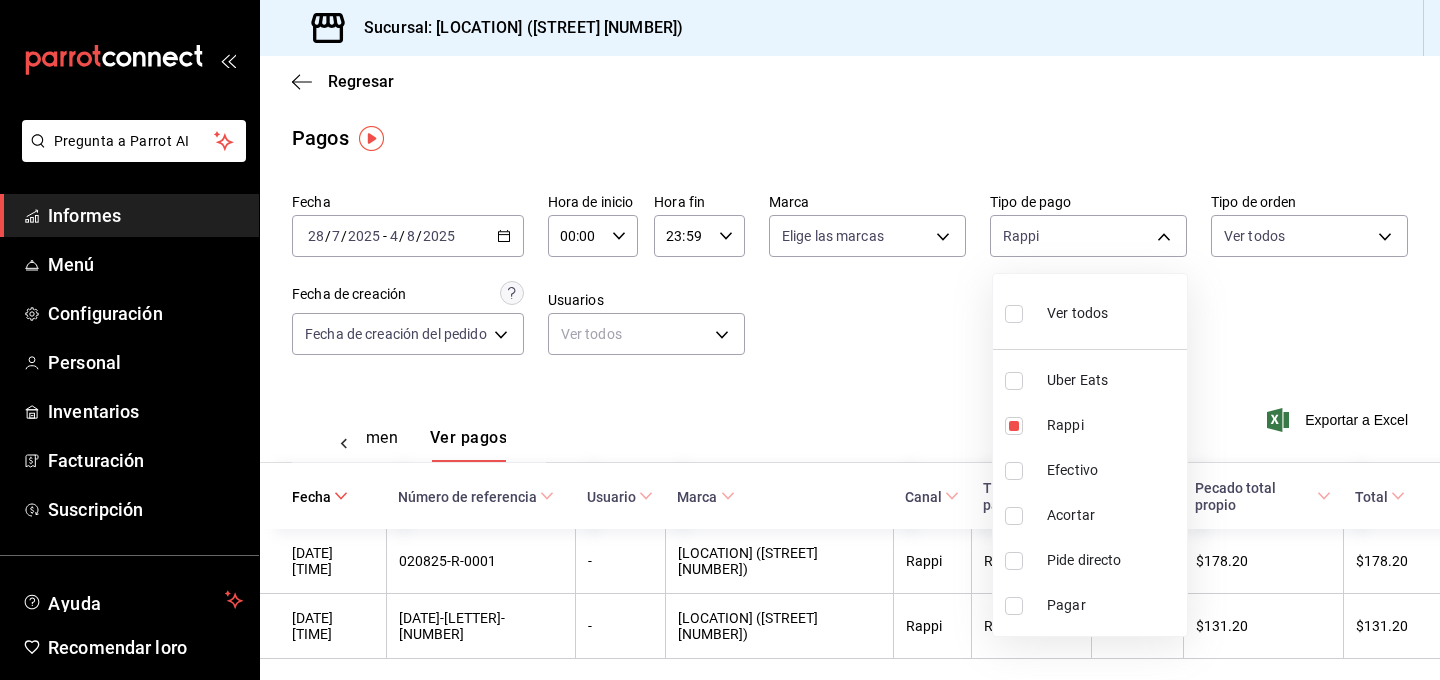 click on "Uber Eats" at bounding box center (1090, 380) 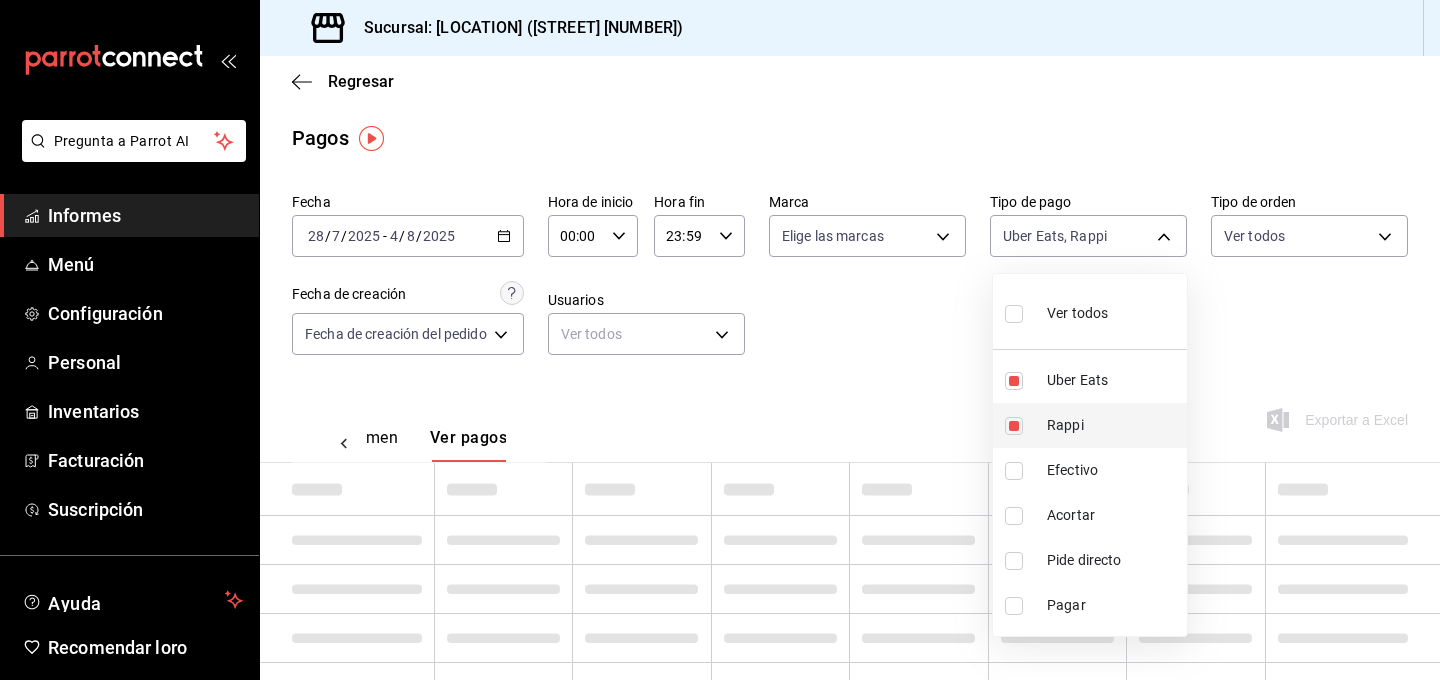 click on "Rappi" at bounding box center (1090, 425) 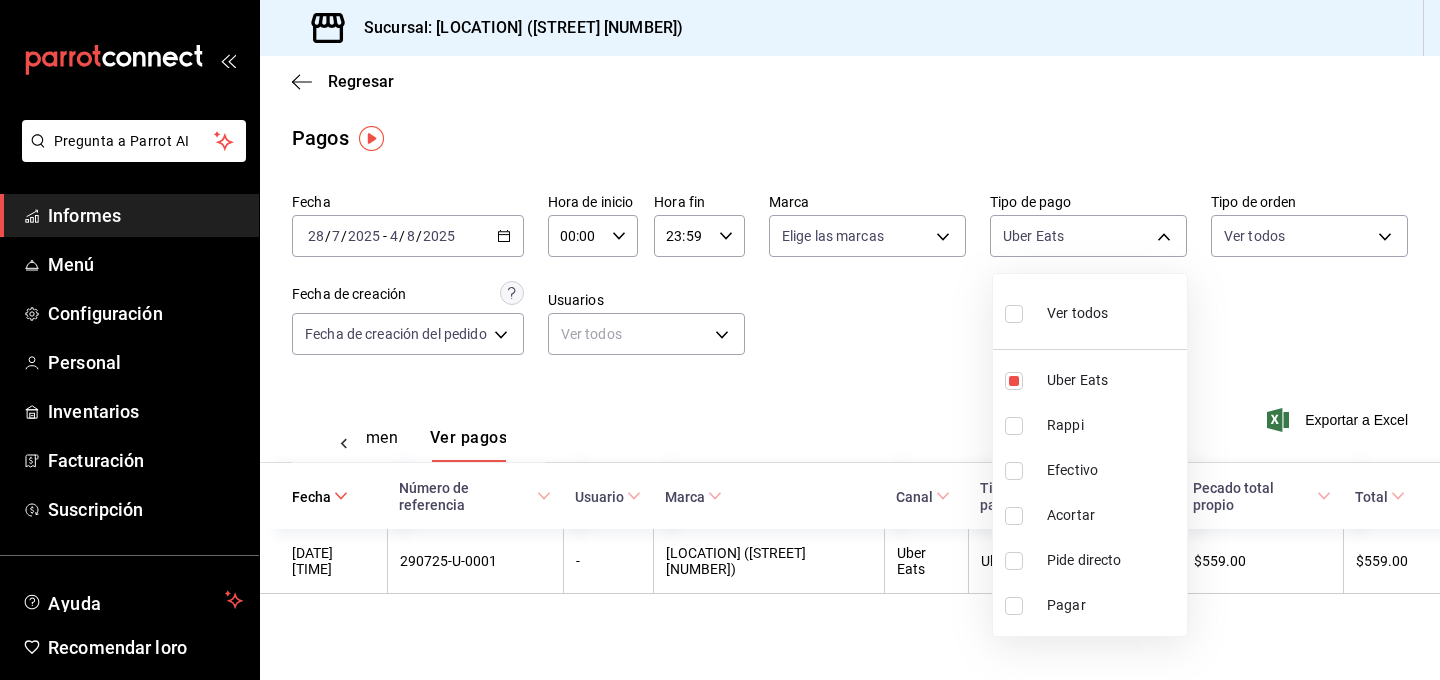 click at bounding box center (720, 340) 